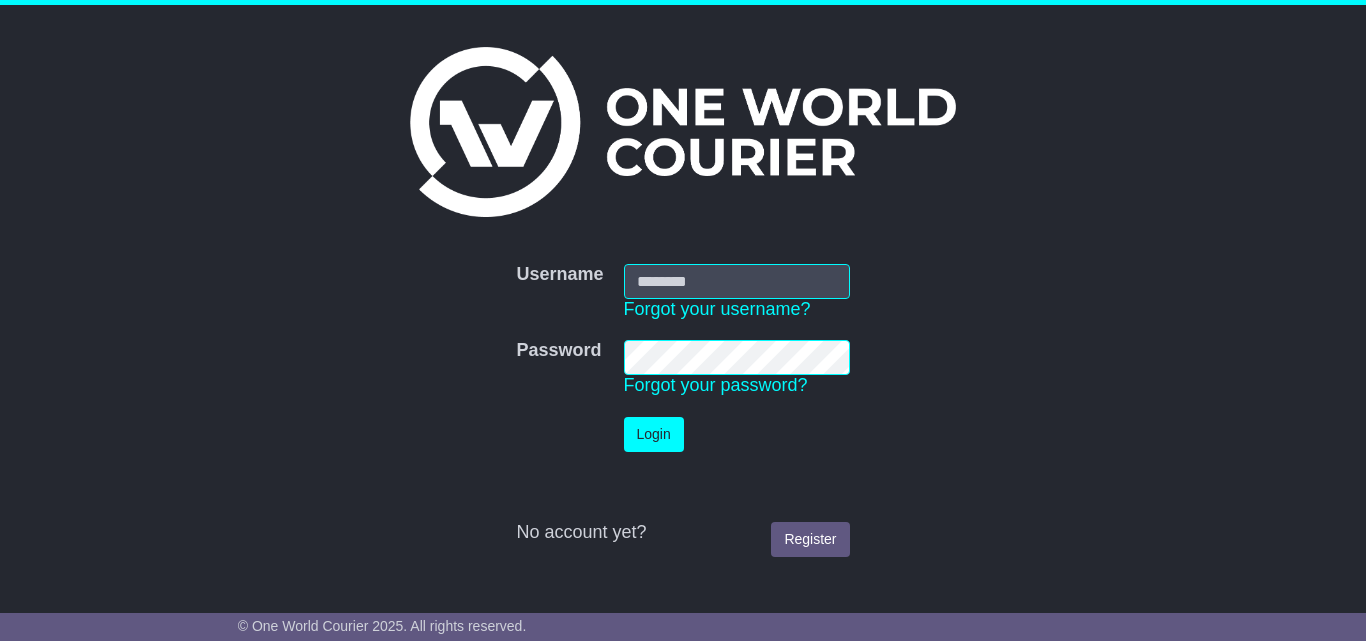type on "**********" 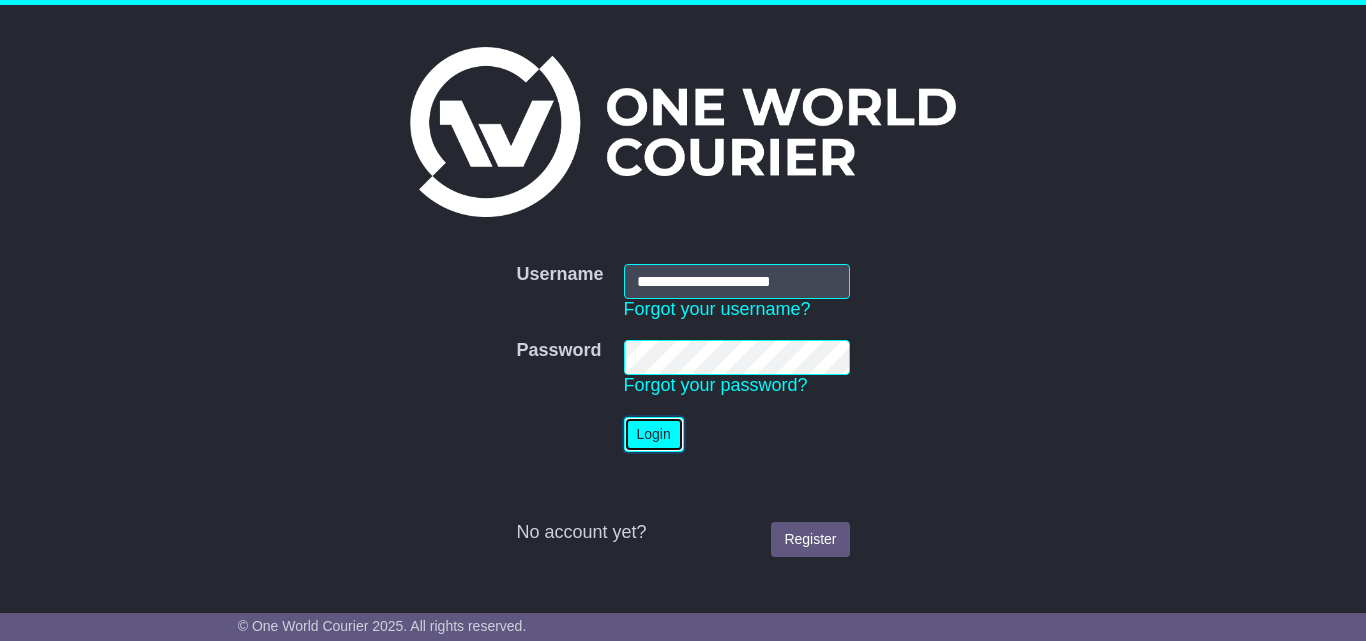 click on "Login" at bounding box center (654, 434) 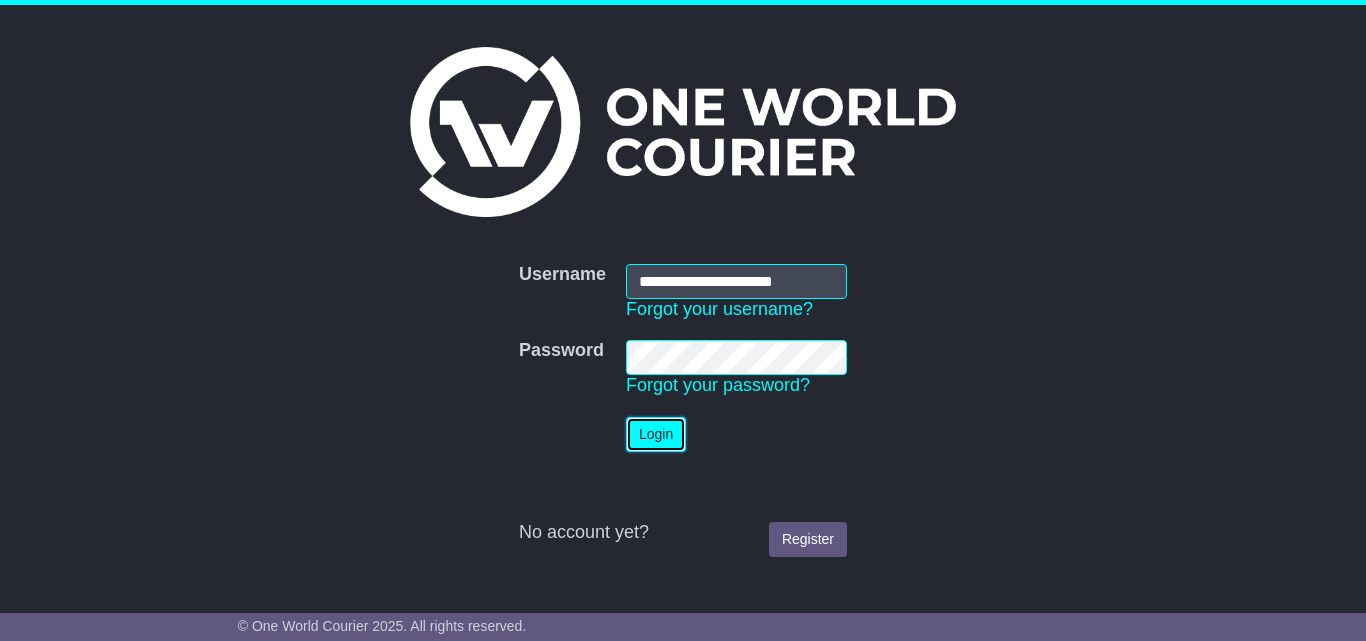 scroll, scrollTop: 0, scrollLeft: 0, axis: both 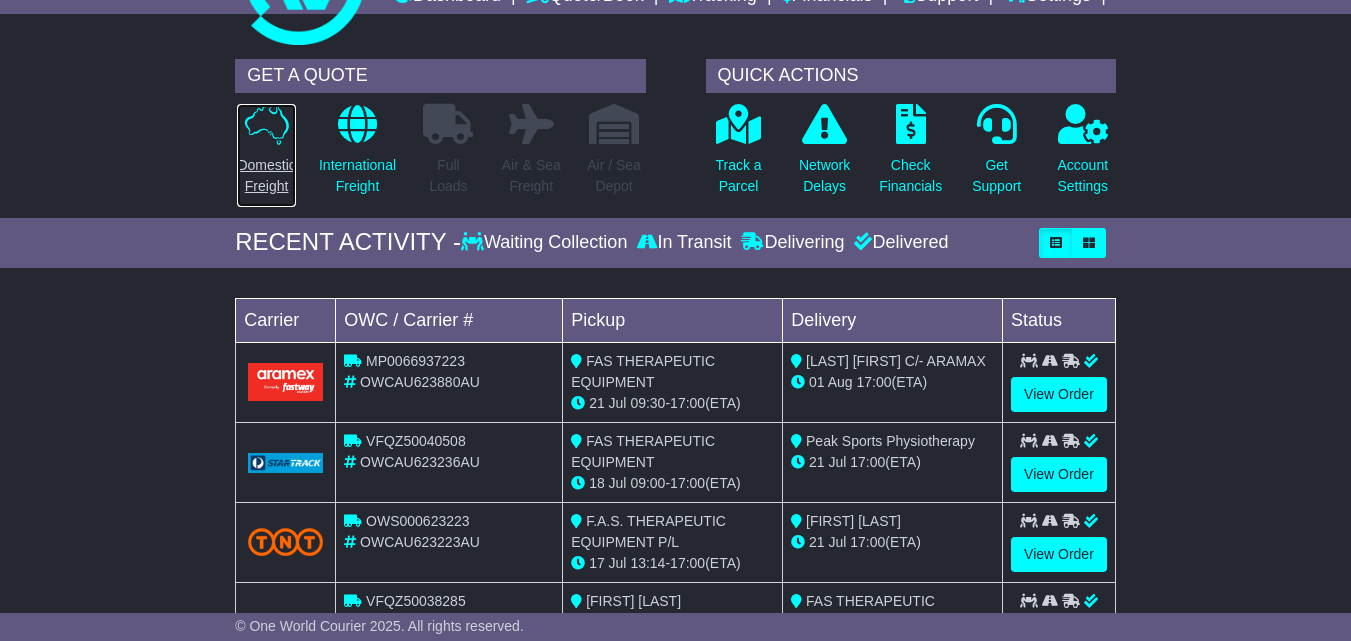 click at bounding box center [267, 124] 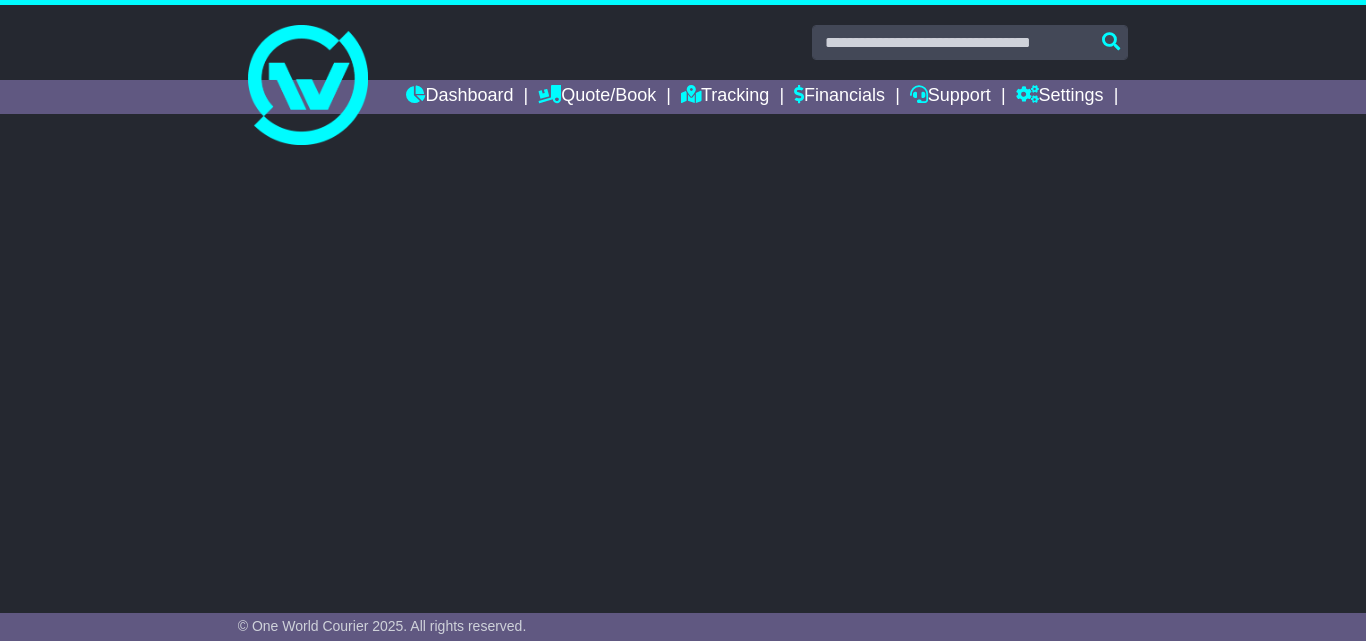 scroll, scrollTop: 0, scrollLeft: 0, axis: both 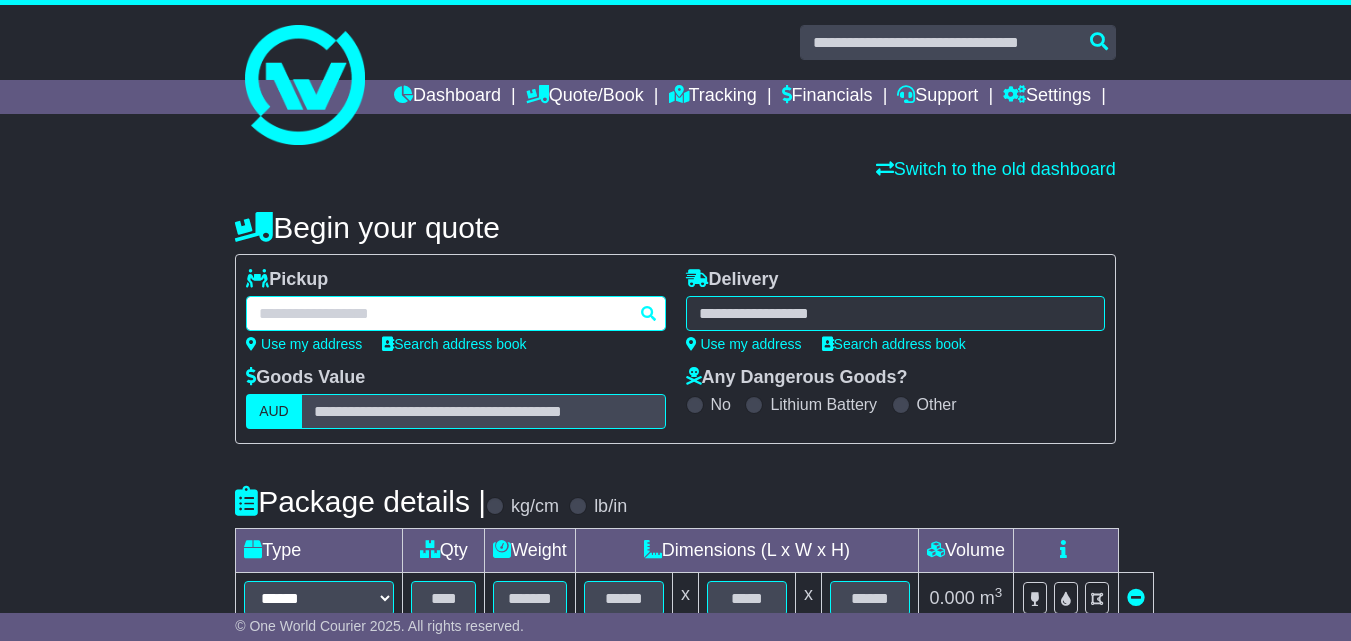 click at bounding box center (455, 313) 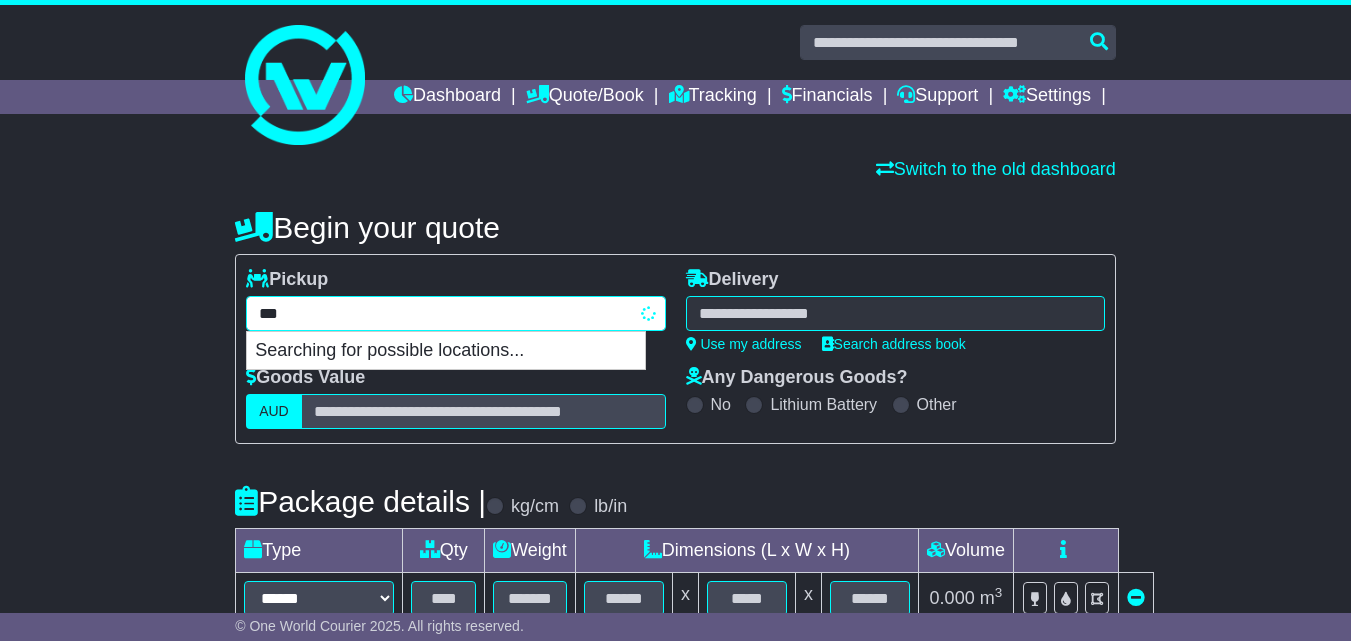 type on "****" 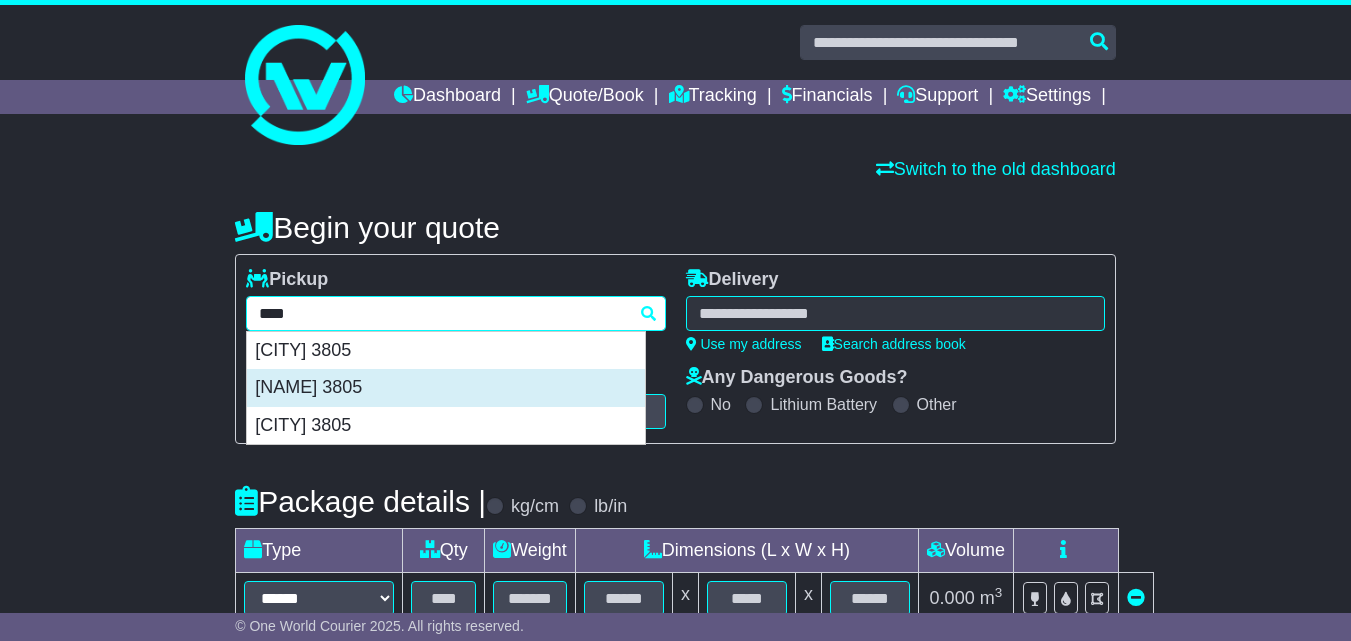 drag, startPoint x: 413, startPoint y: 433, endPoint x: 389, endPoint y: 428, distance: 24.5153 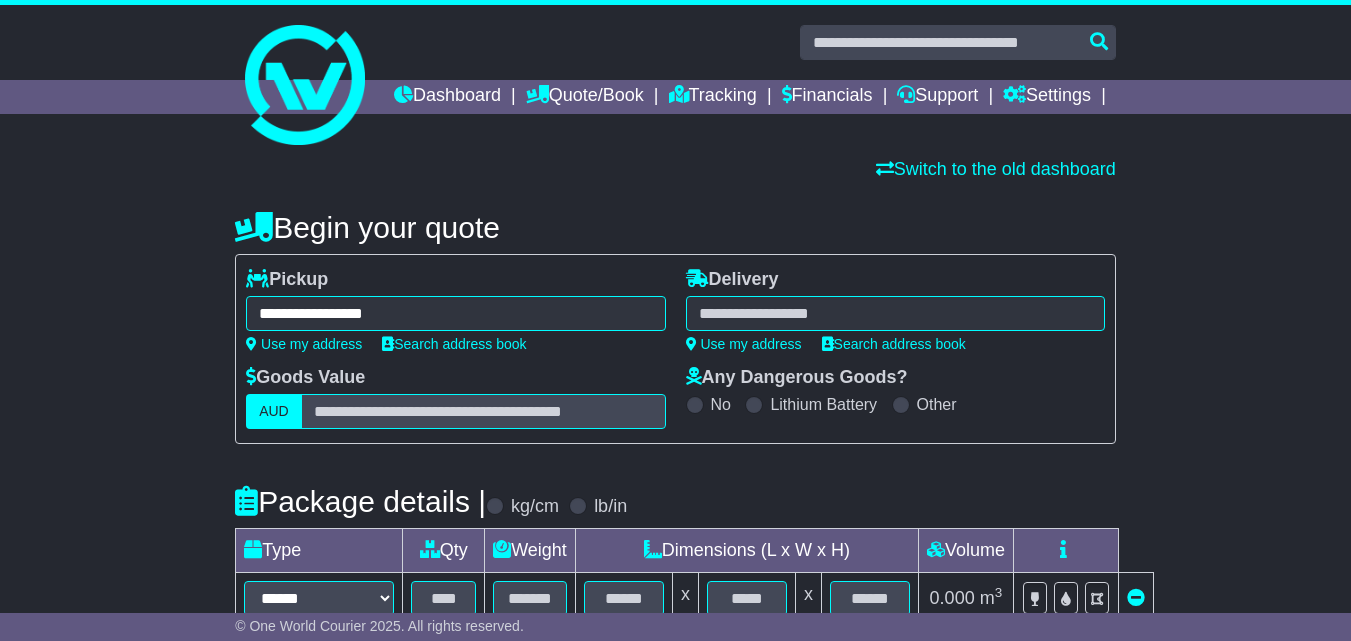 type on "**********" 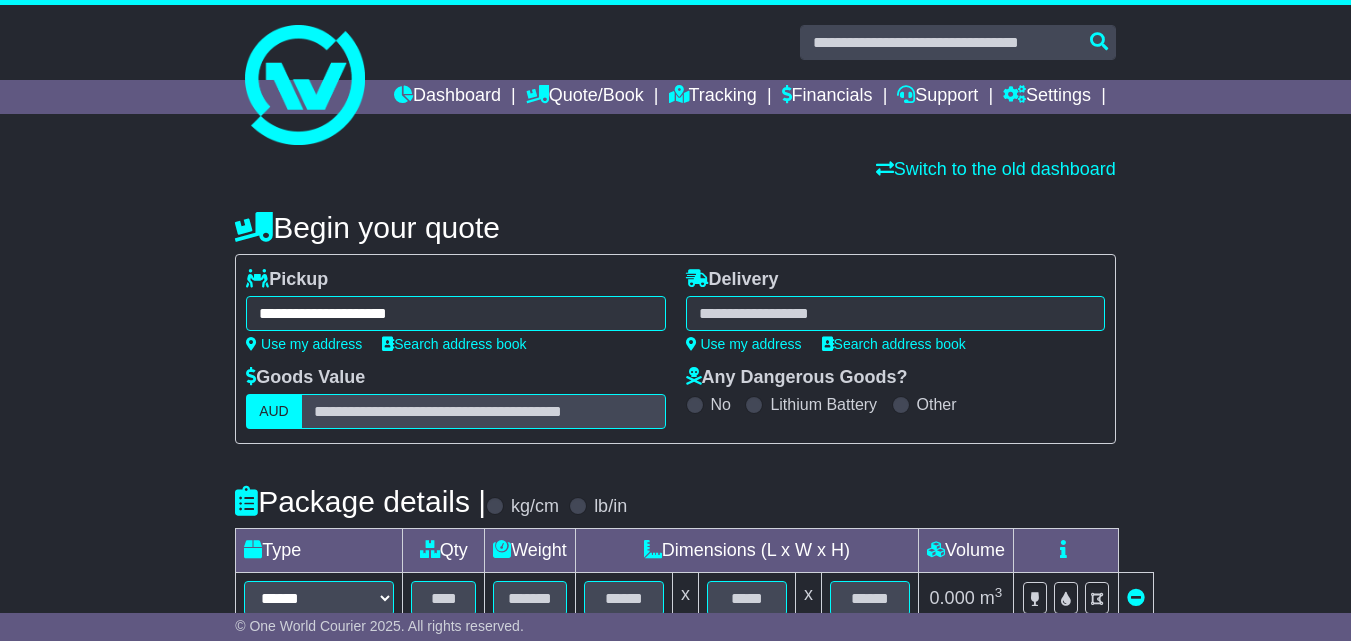 click at bounding box center (895, 313) 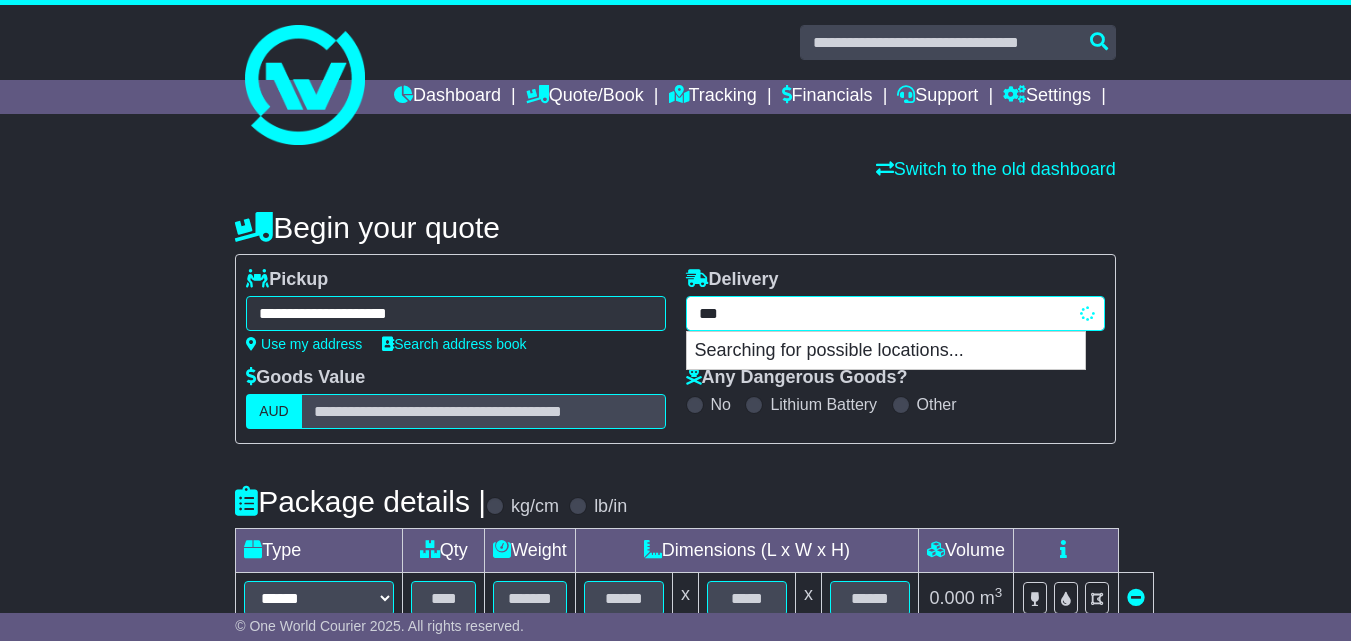 type on "****" 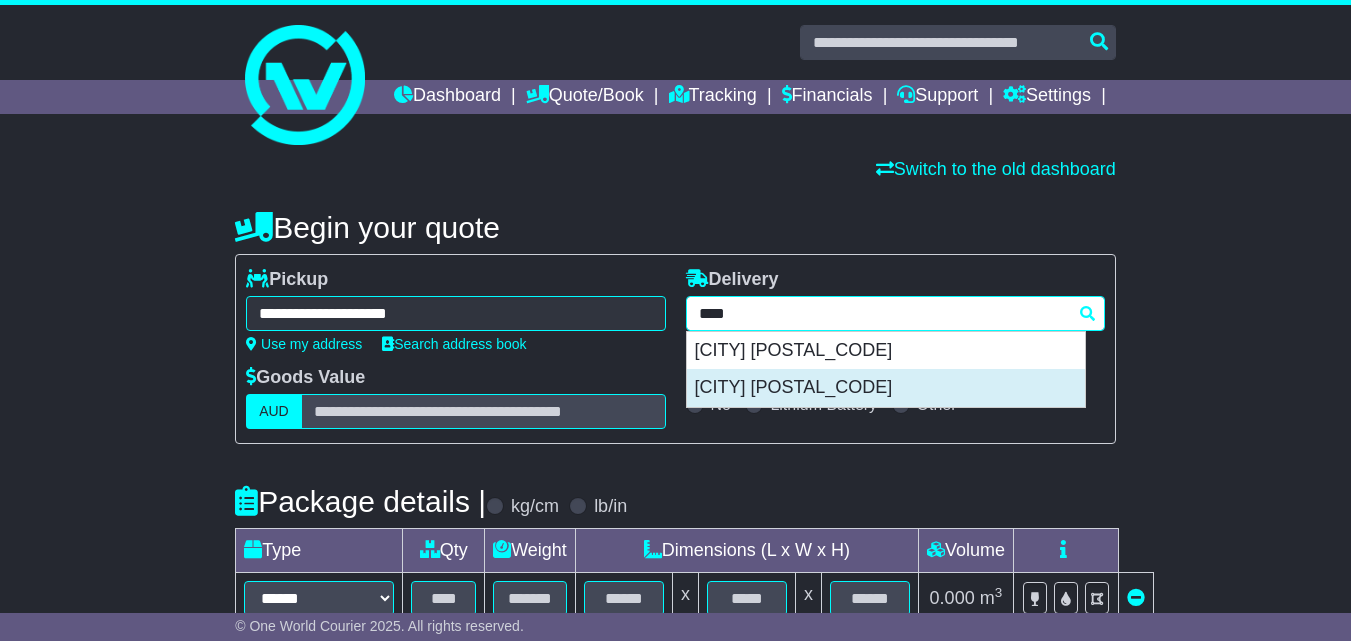 click on "[CITY] [POSTAL_CODE]" at bounding box center (886, 388) 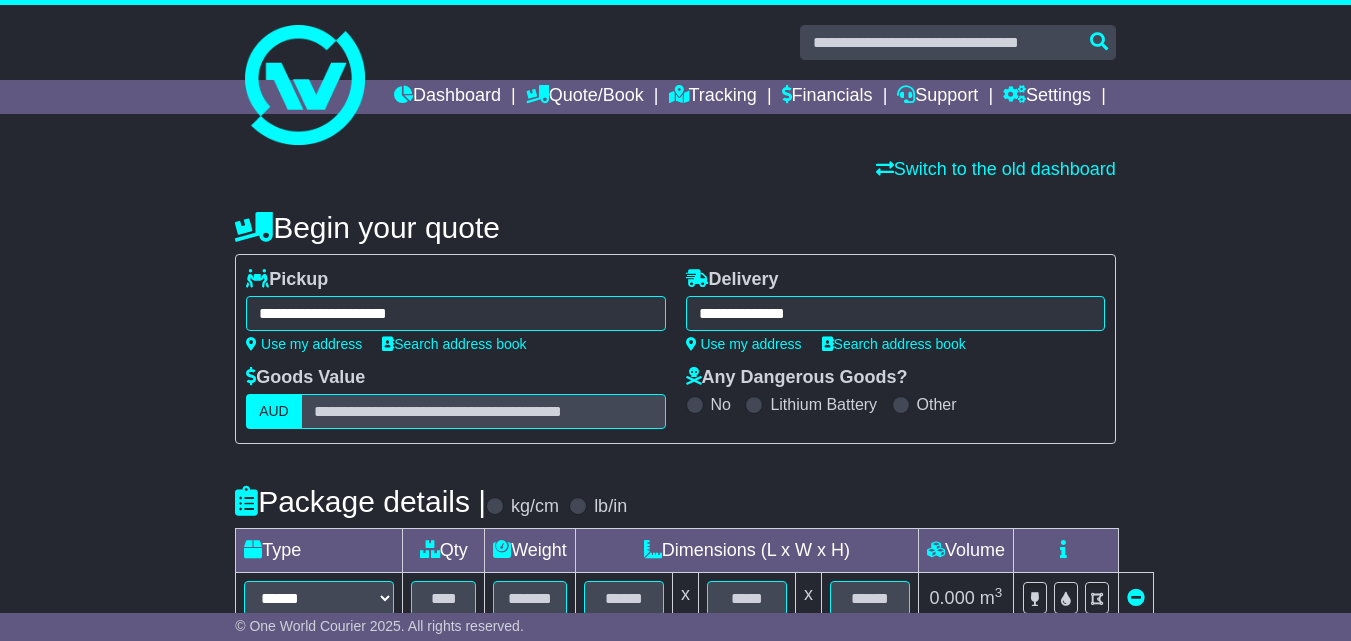 type on "**********" 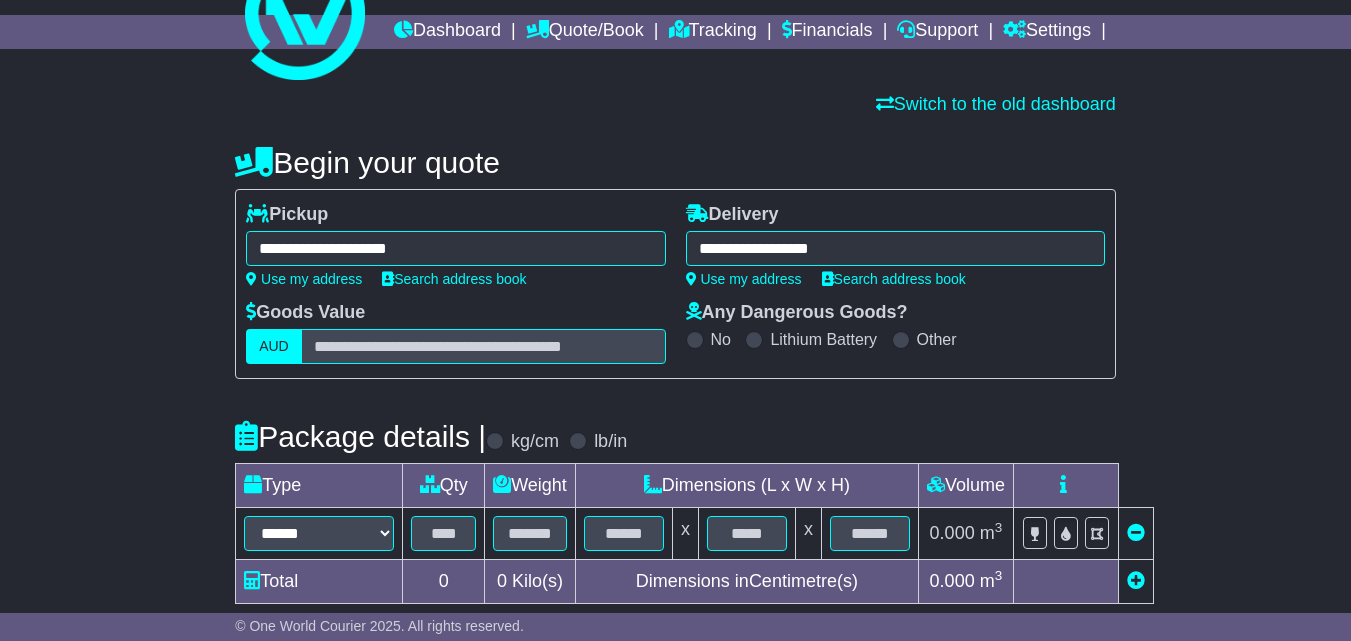 scroll, scrollTop: 100, scrollLeft: 0, axis: vertical 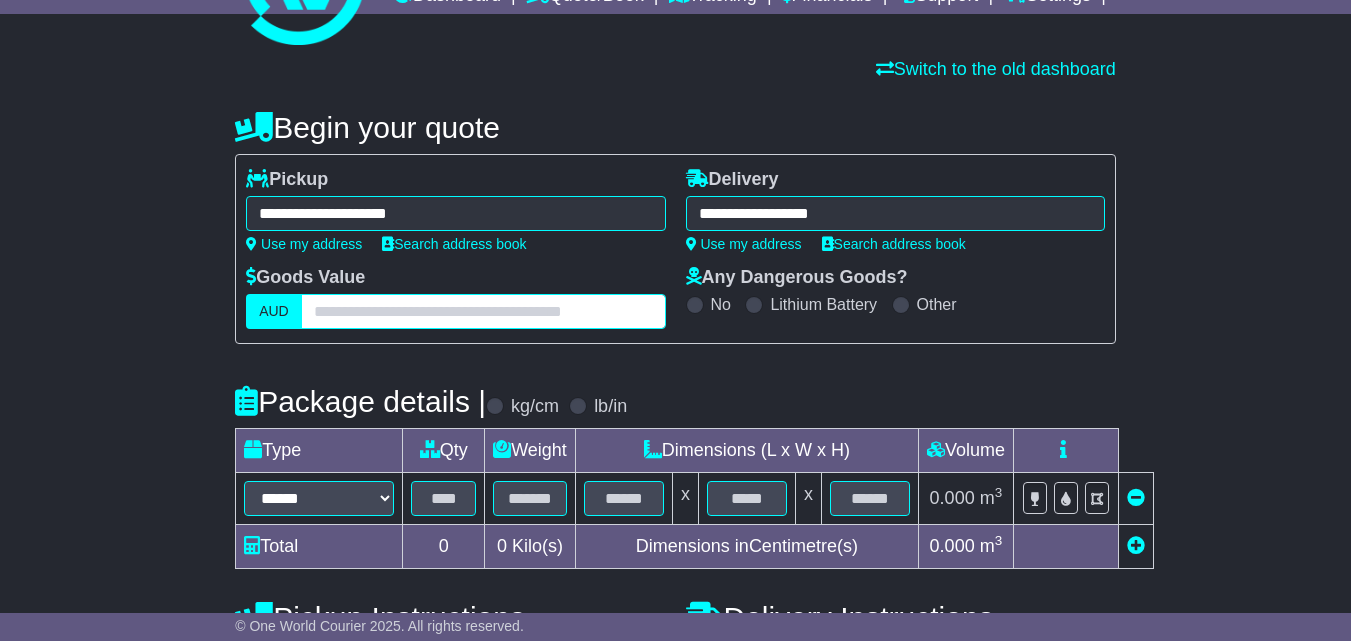 click at bounding box center (483, 311) 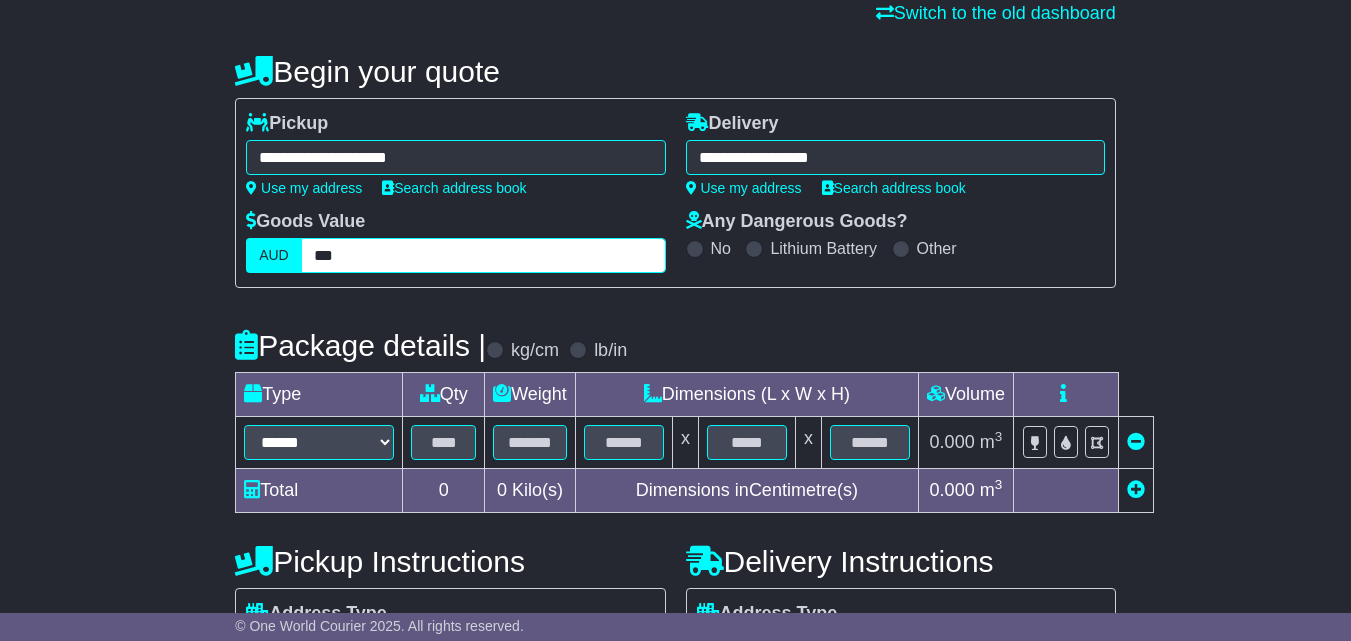 scroll, scrollTop: 200, scrollLeft: 0, axis: vertical 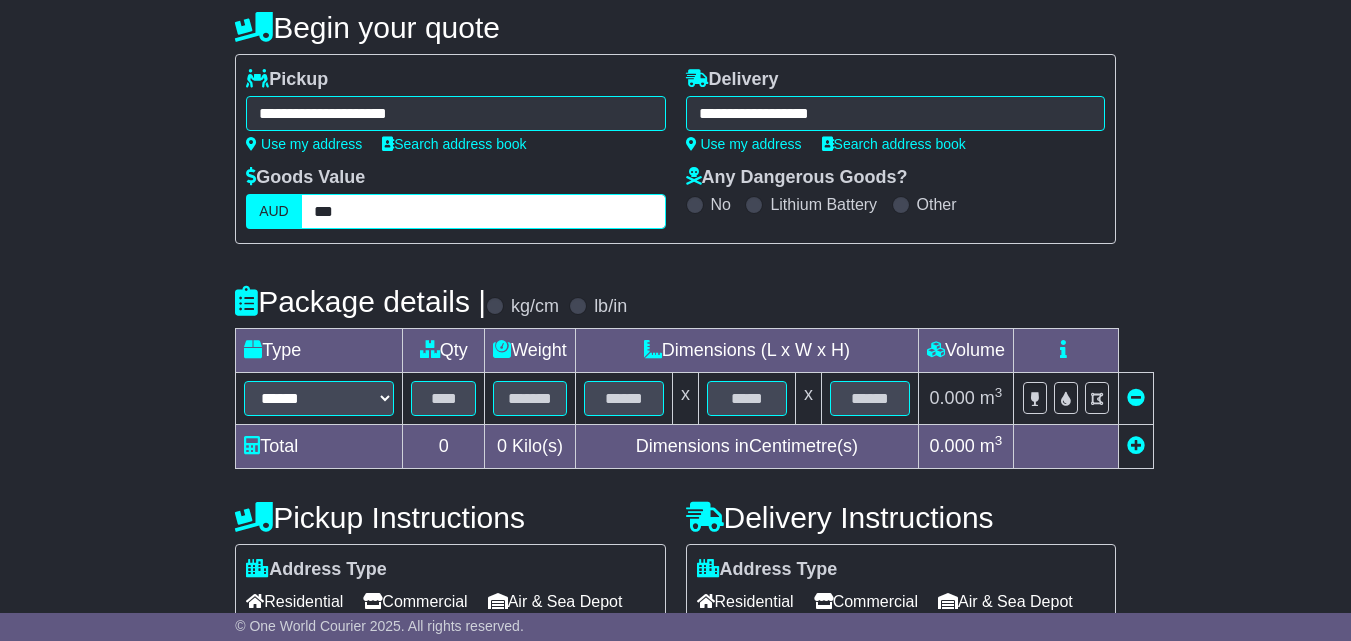 type on "***" 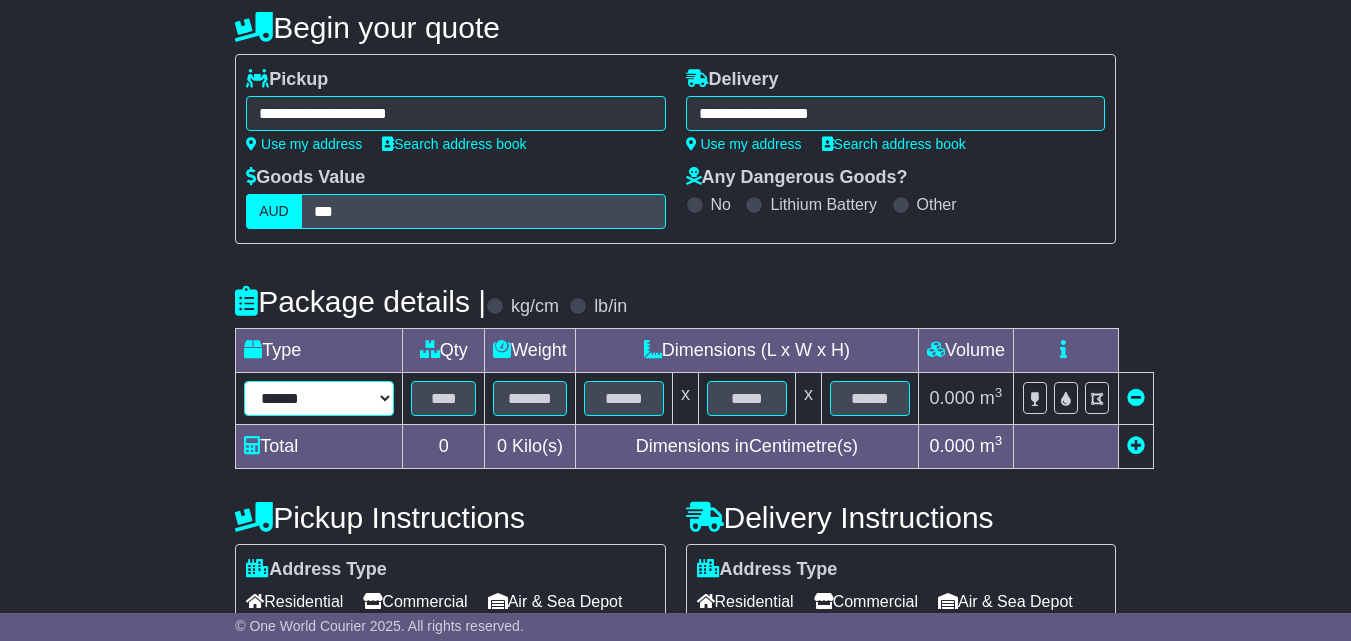 click on "****** ****** *** ******** ***** **** **** ****** *** *******" at bounding box center [319, 398] 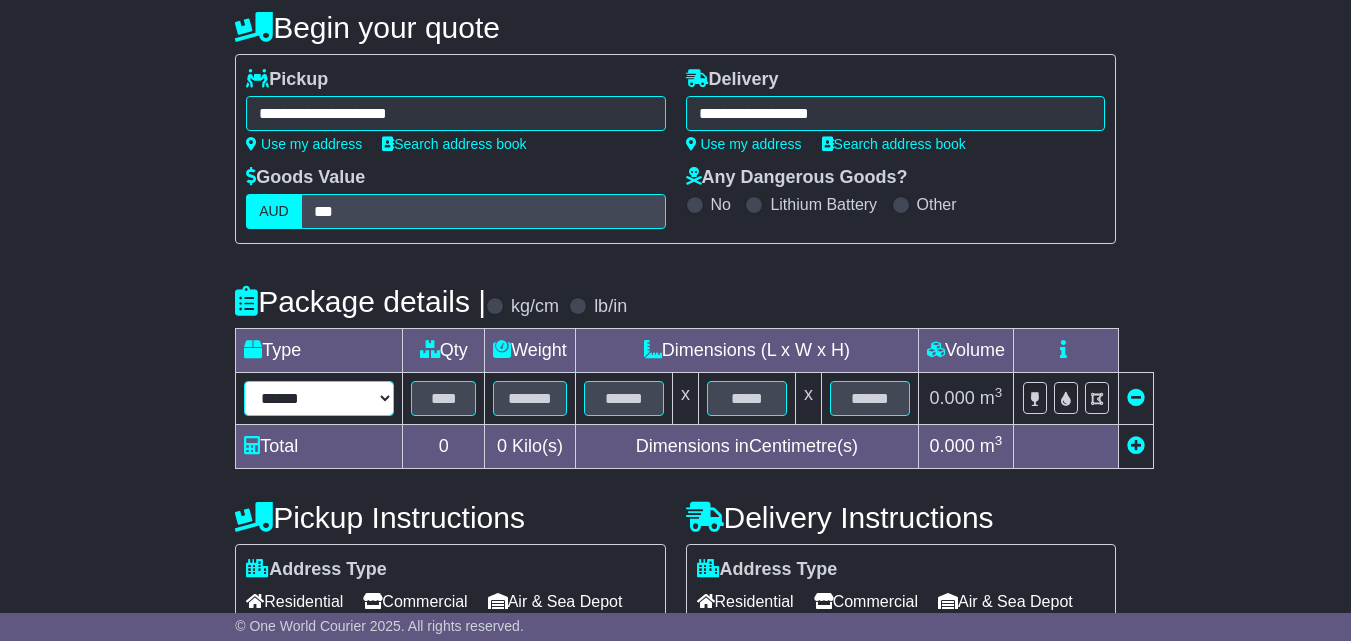 select on "*****" 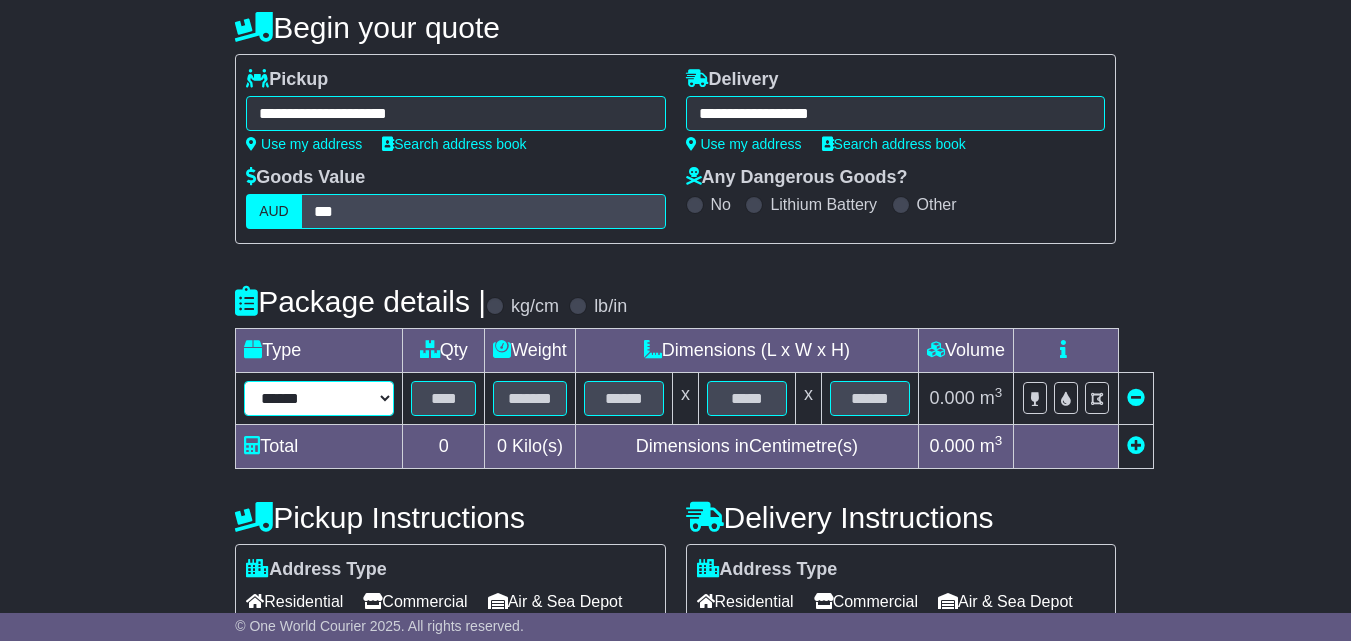 click on "****** ****** *** ******** ***** **** **** ****** *** *******" at bounding box center (319, 398) 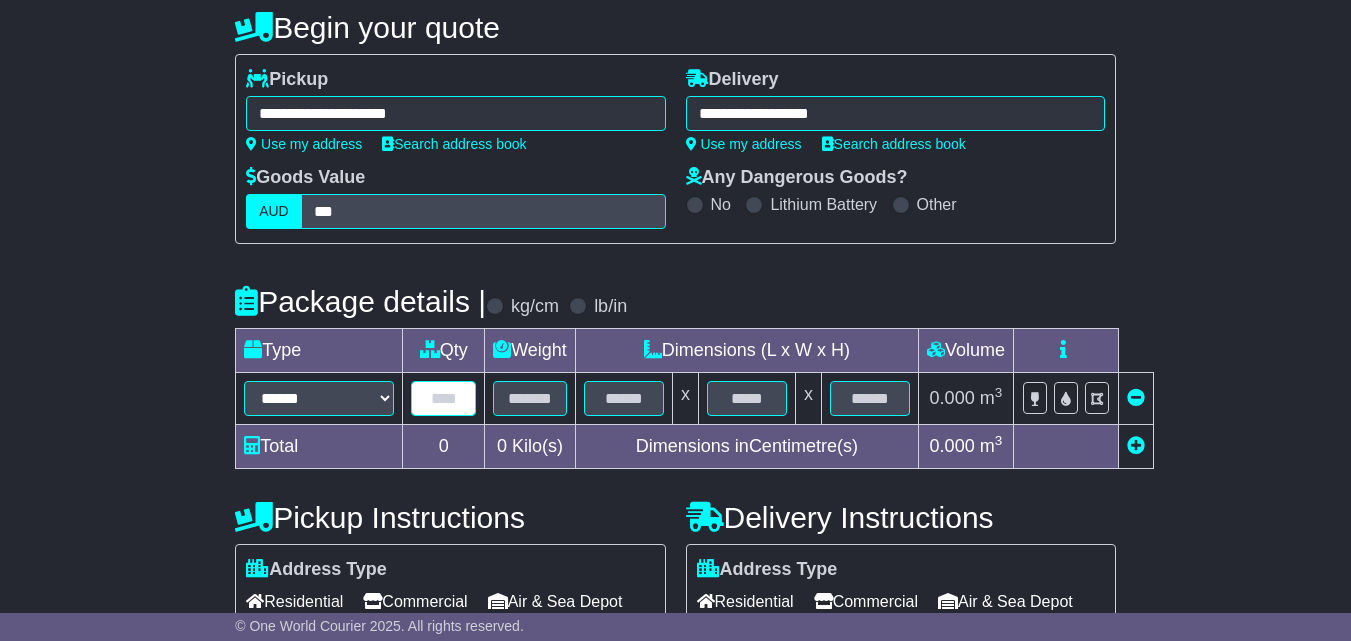 click at bounding box center [443, 398] 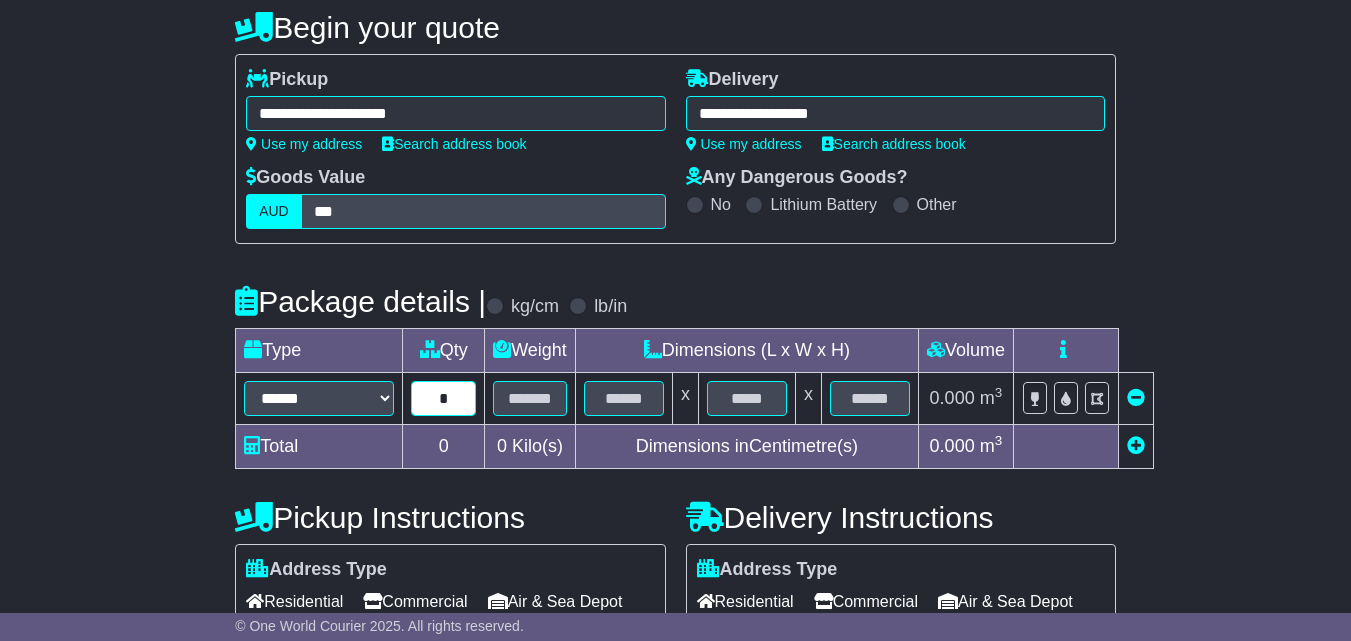 type on "*" 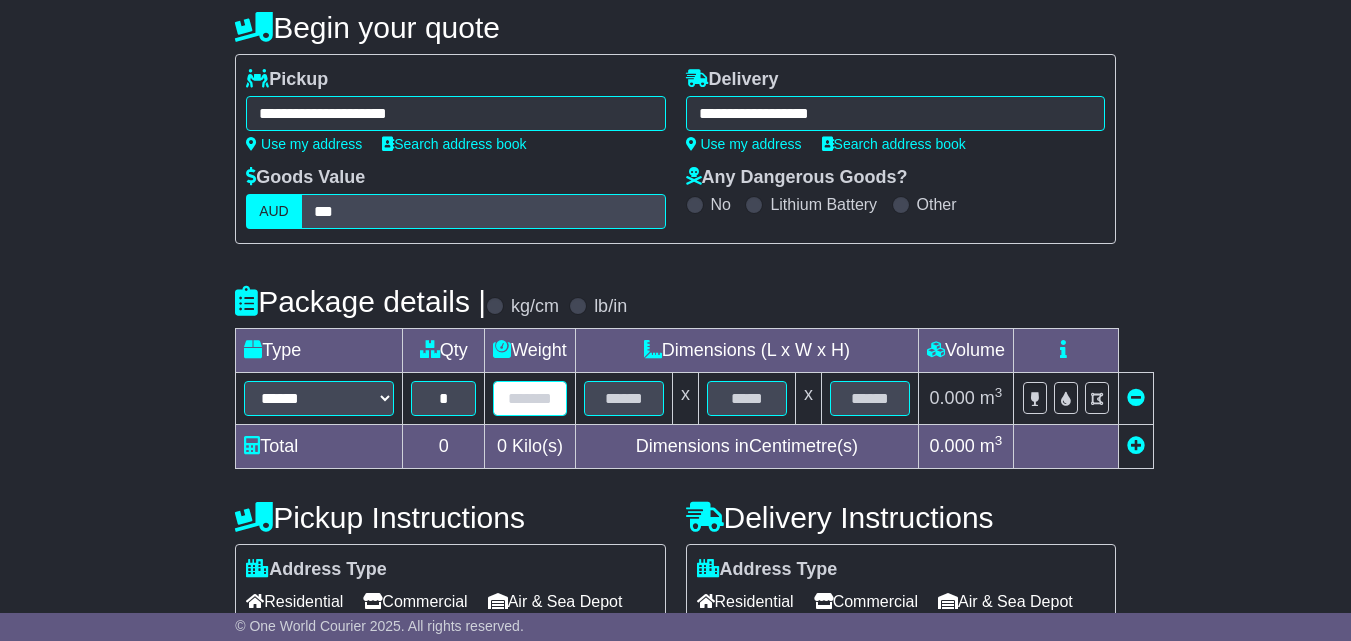 click at bounding box center (530, 398) 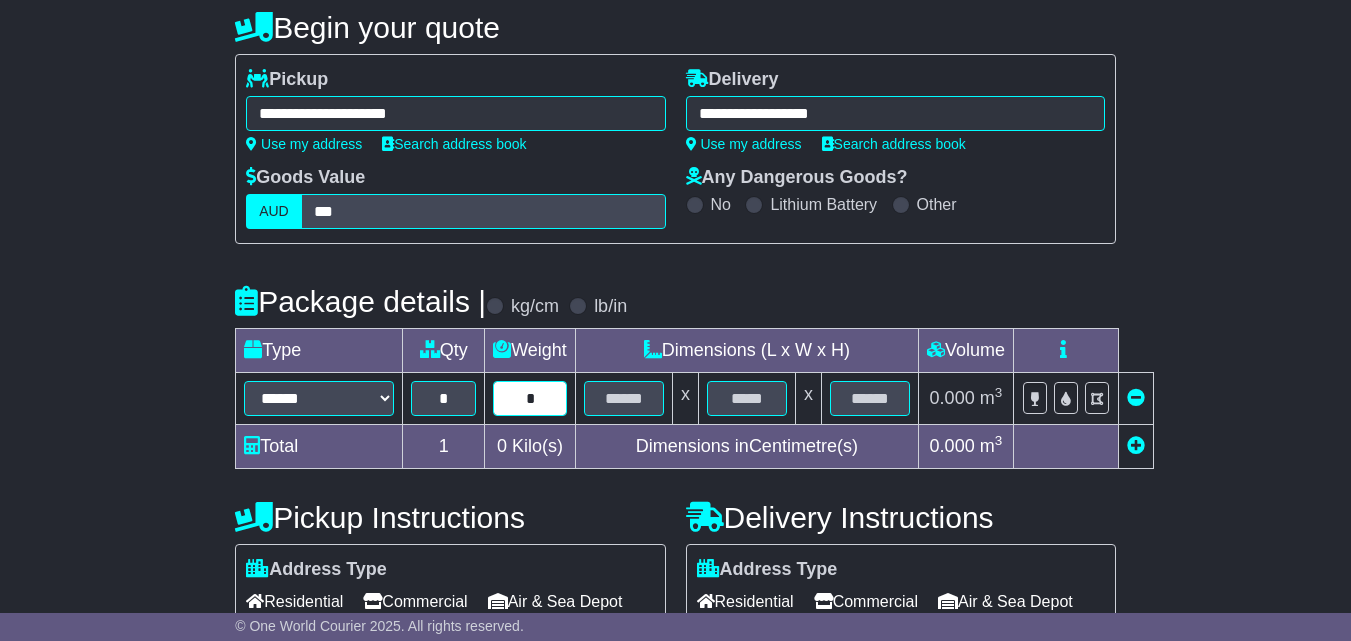type on "*" 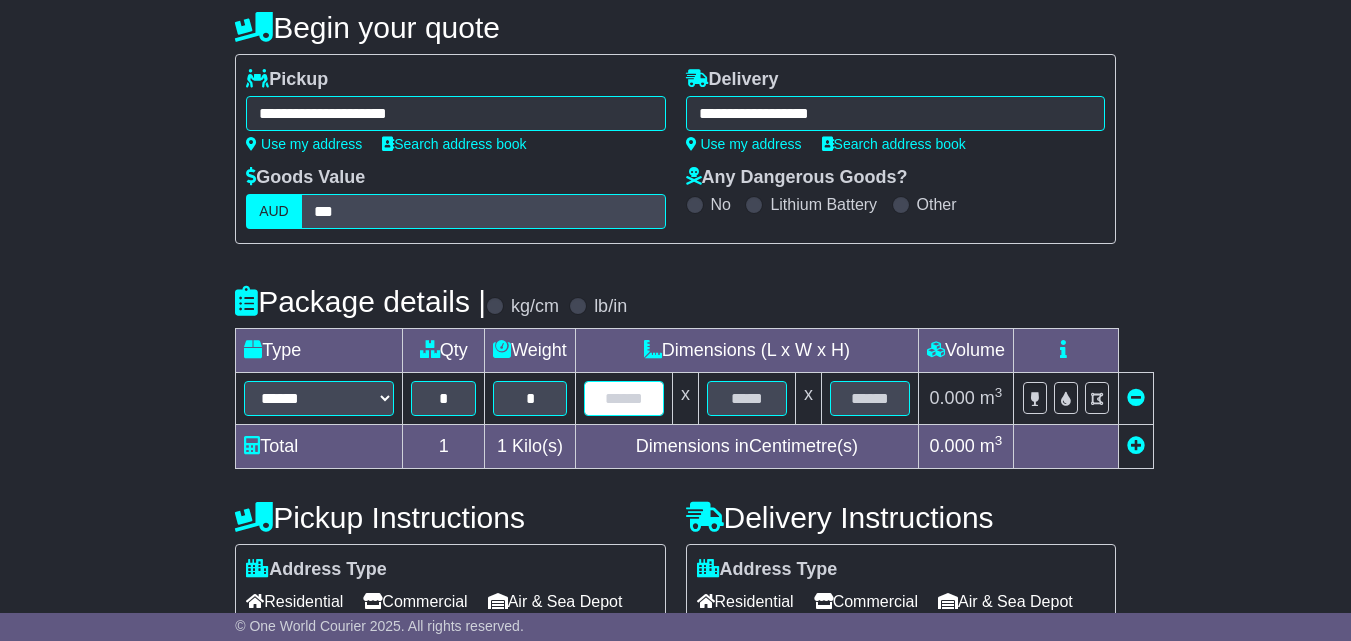 click at bounding box center [624, 398] 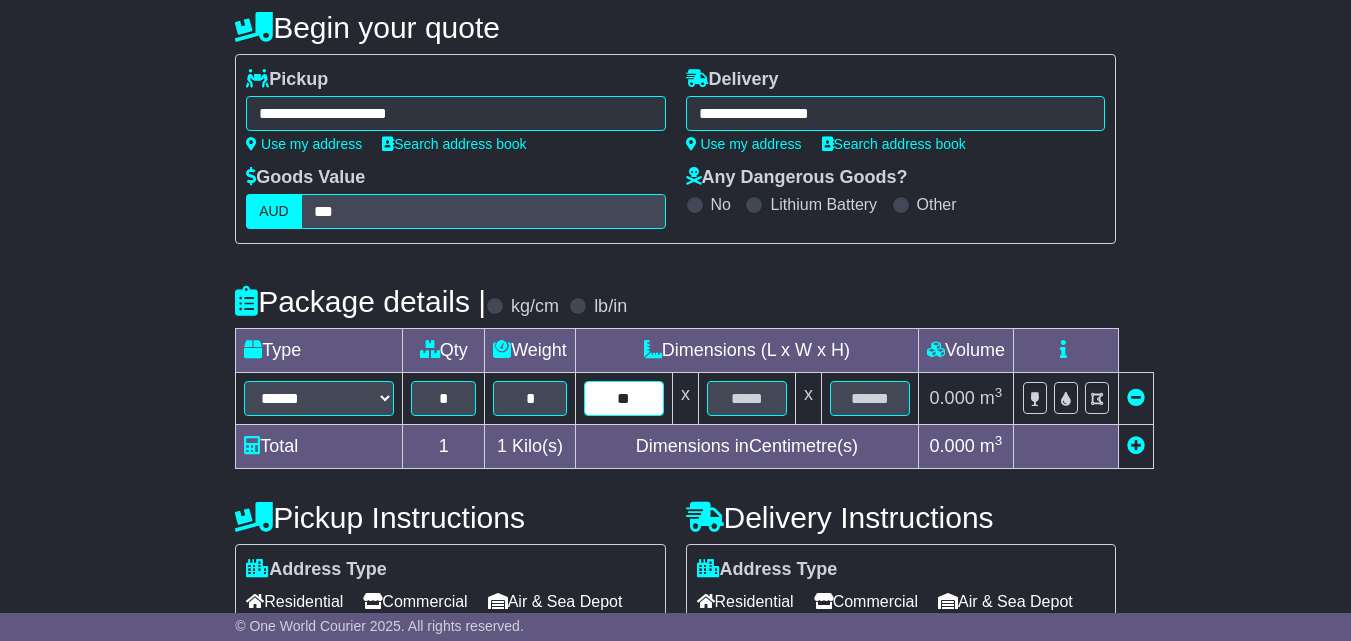 type on "**" 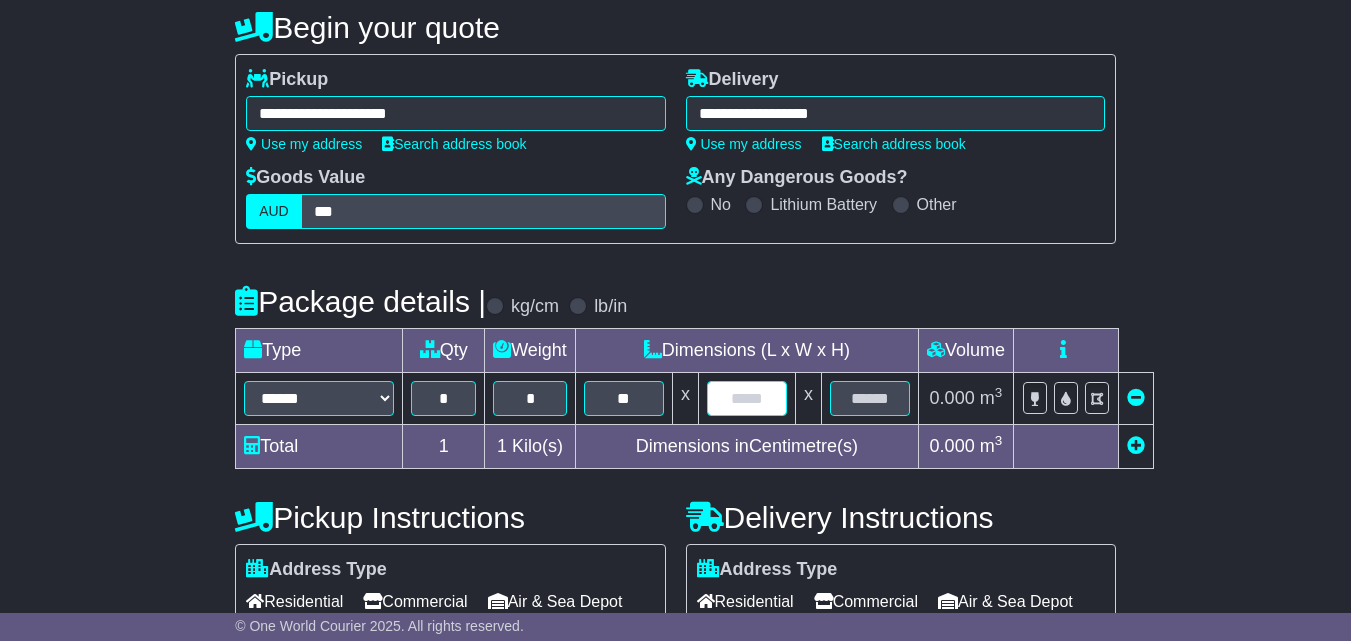 click at bounding box center [747, 398] 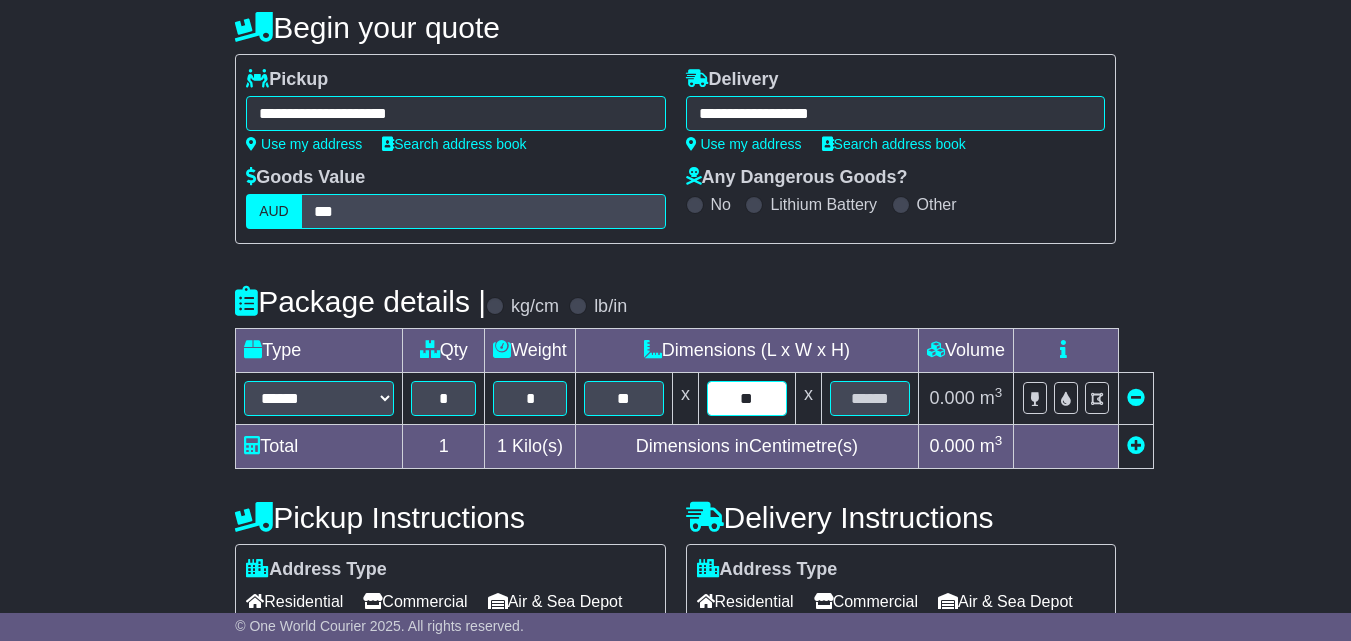 type on "**" 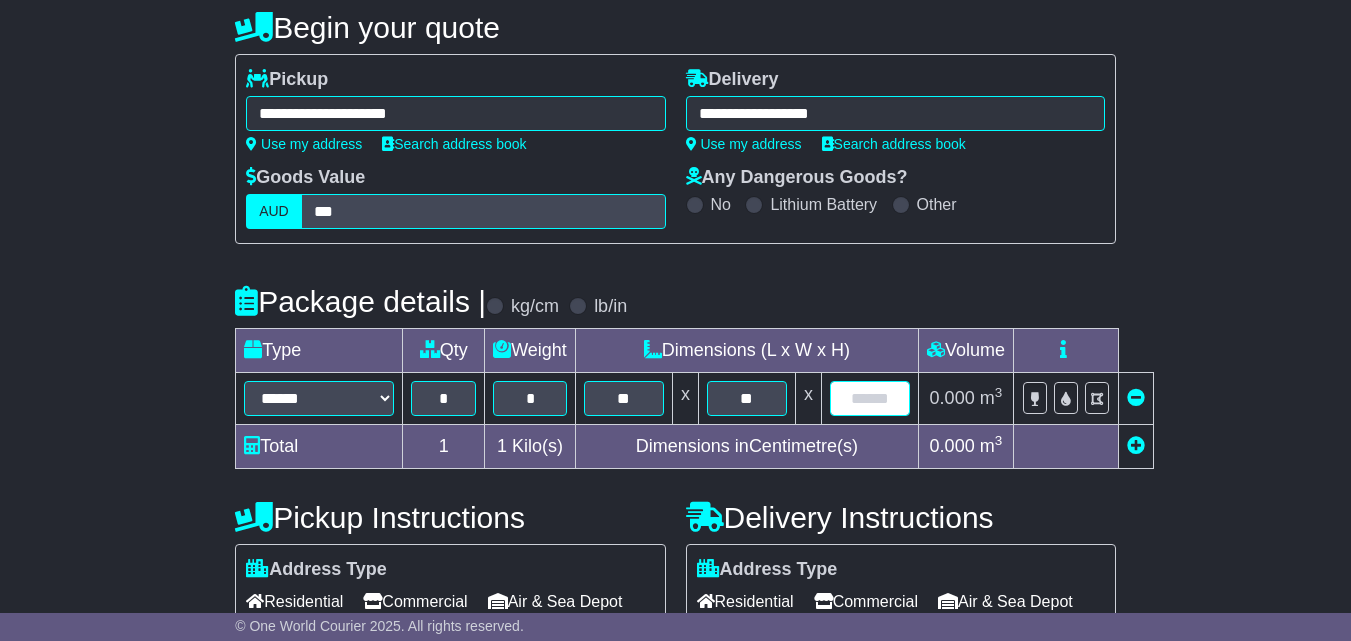 click at bounding box center [870, 398] 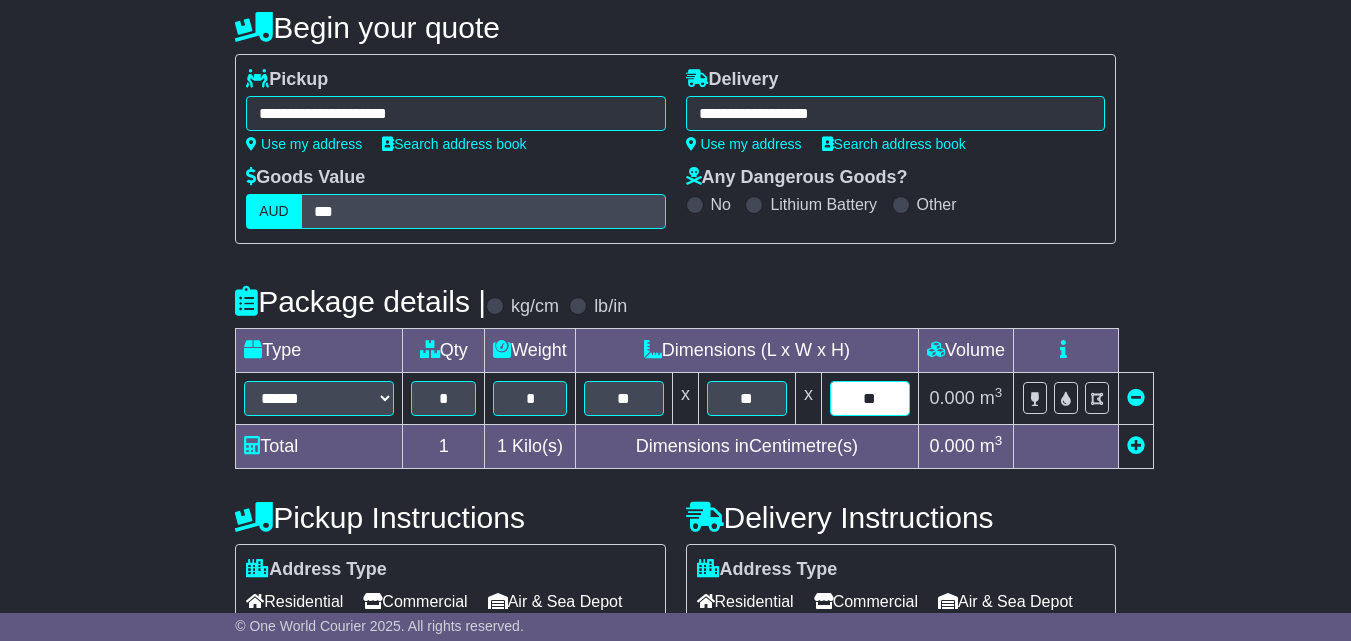 type on "**" 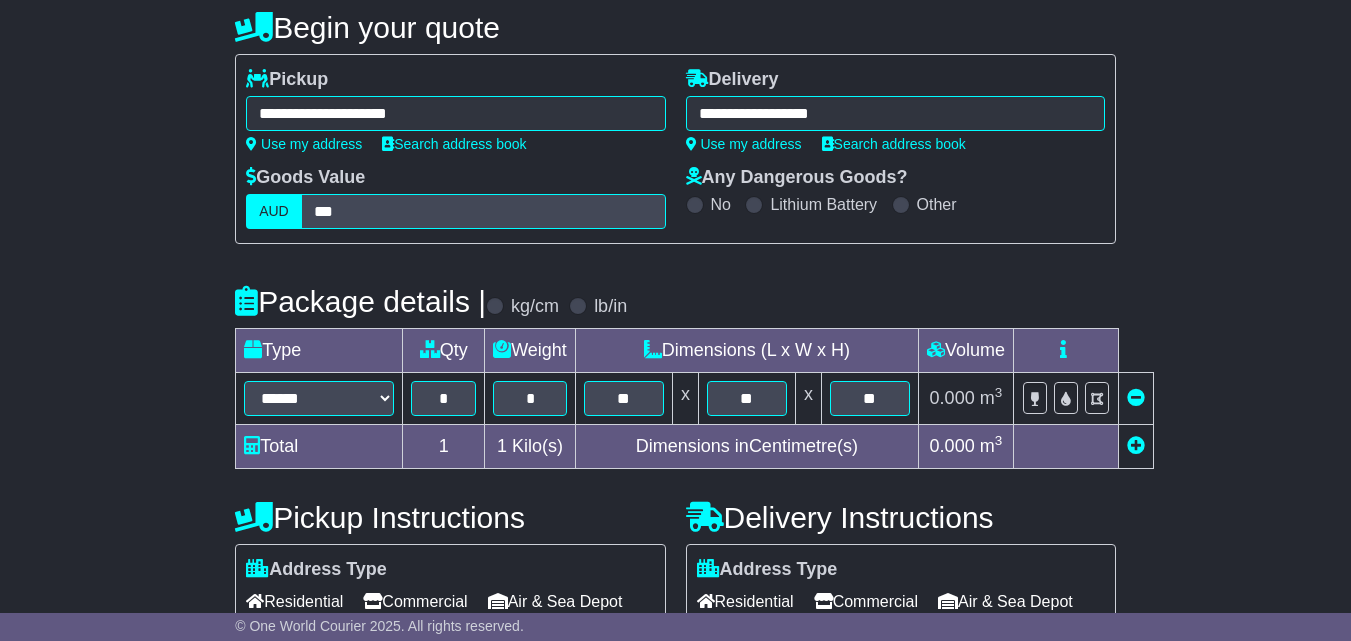 click on "0.000" at bounding box center [952, 398] 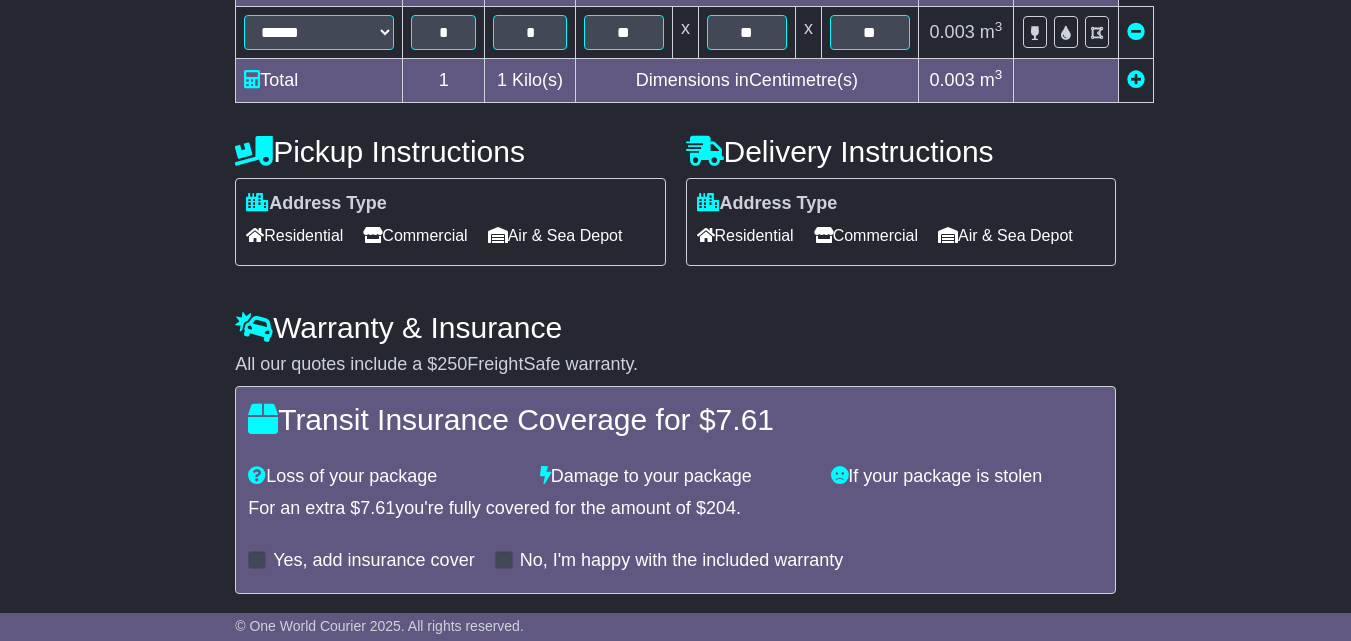 scroll, scrollTop: 668, scrollLeft: 0, axis: vertical 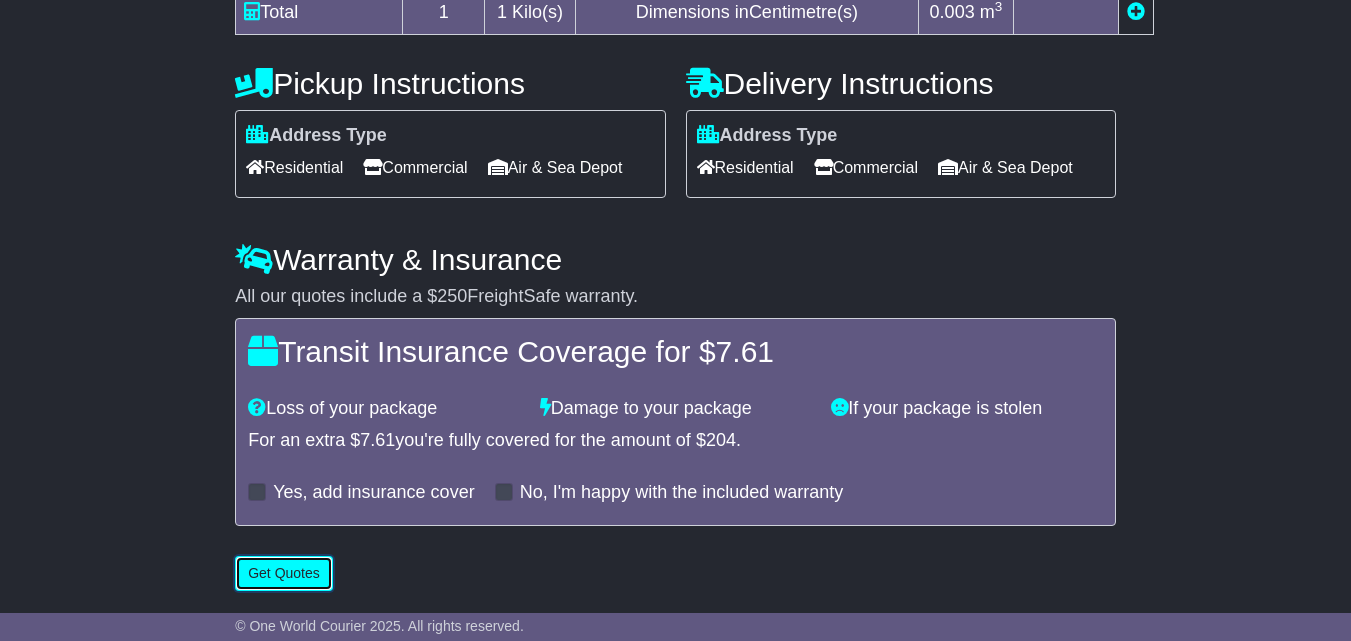 click on "Get Quotes" at bounding box center [284, 573] 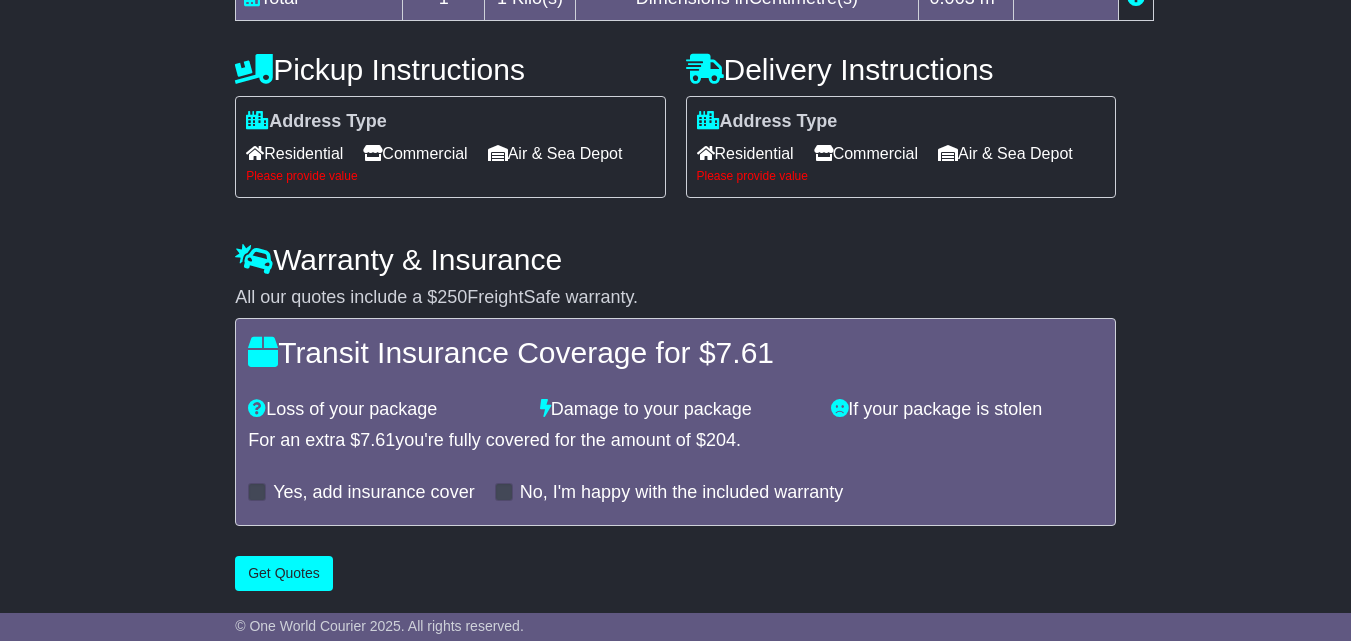 click on "Residential" at bounding box center [294, 153] 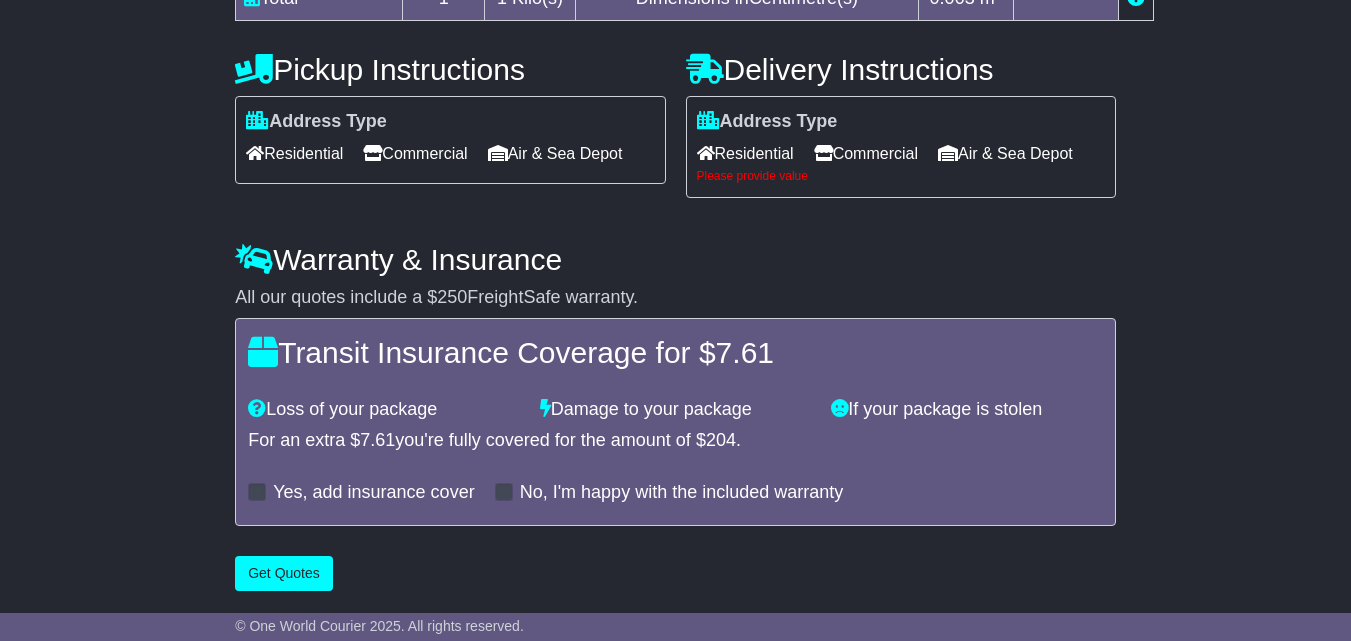 click on "Commercial" at bounding box center (866, 153) 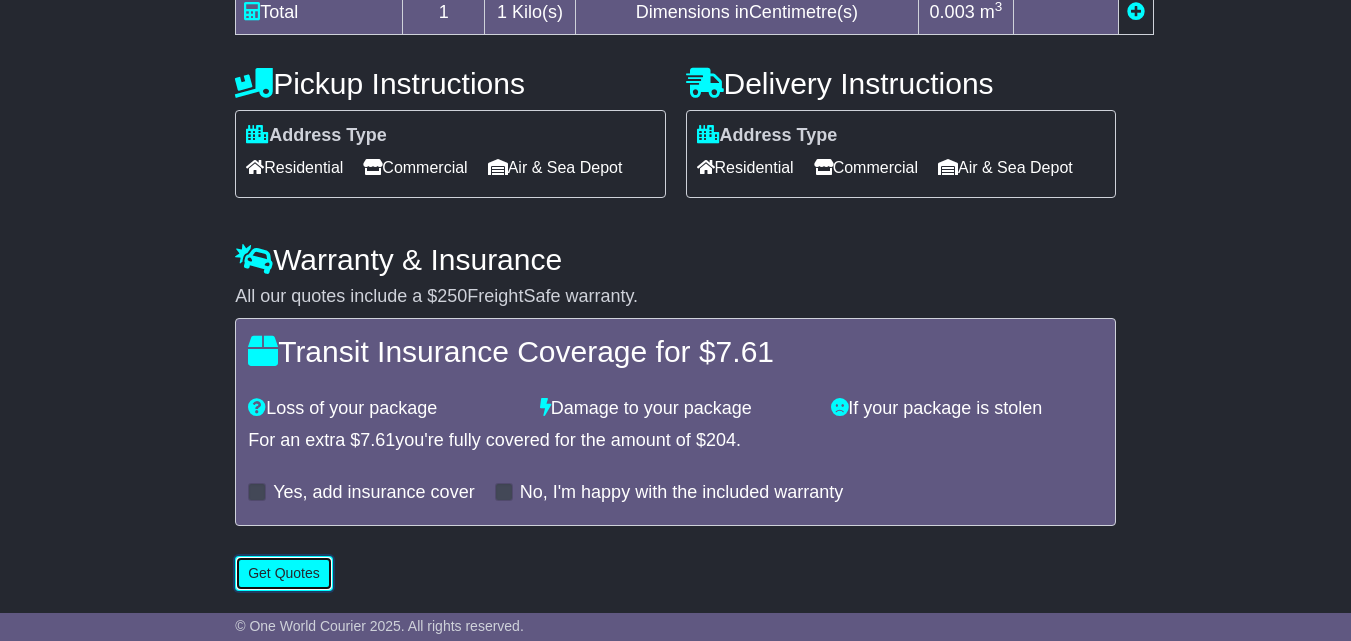 click on "Get Quotes" at bounding box center [284, 573] 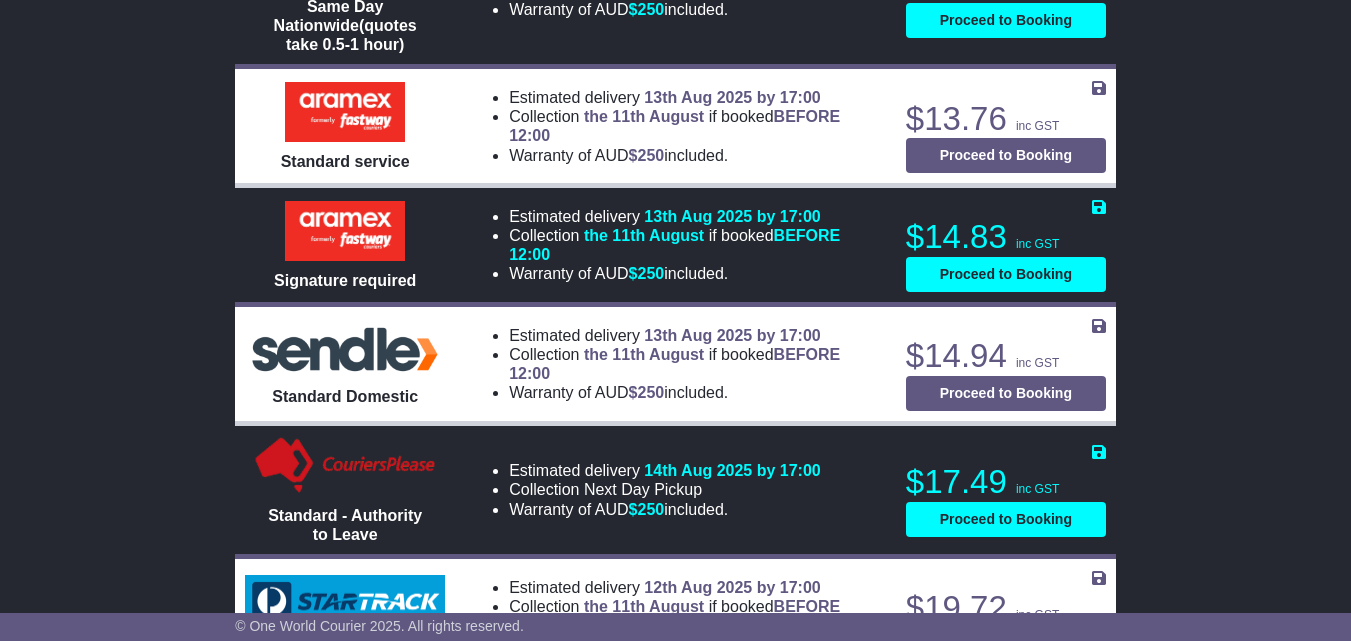 scroll, scrollTop: 881, scrollLeft: 0, axis: vertical 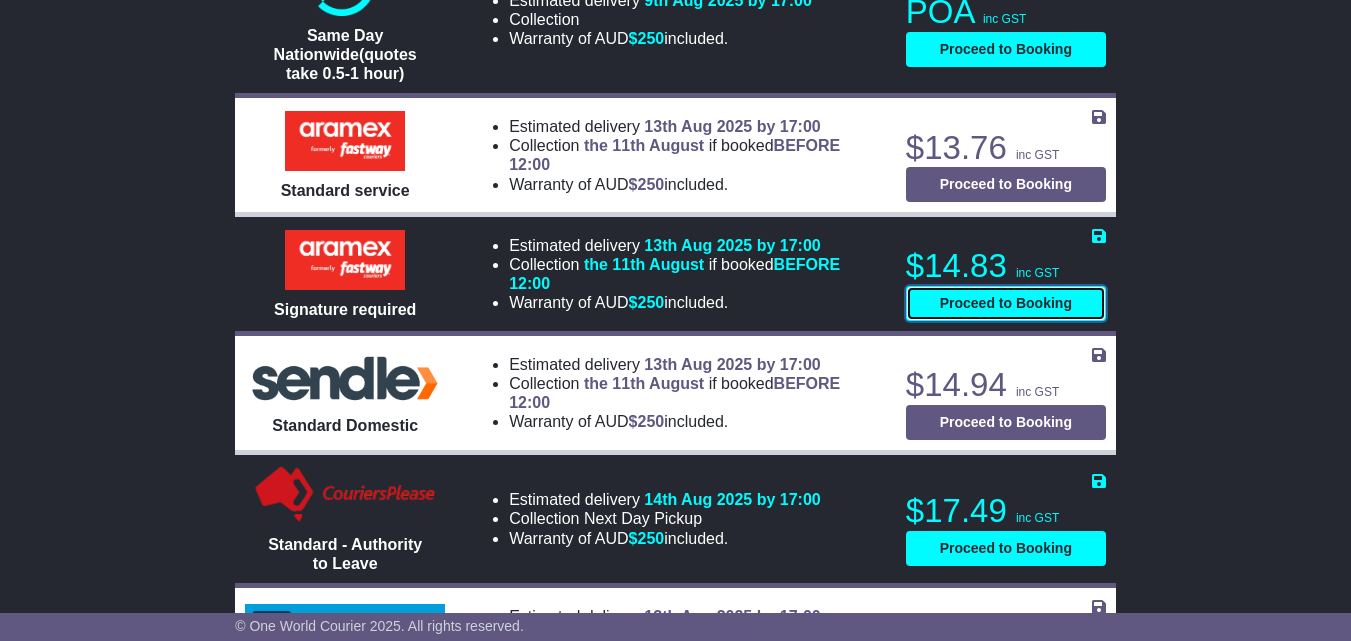 click on "Proceed to Booking" at bounding box center (1006, 303) 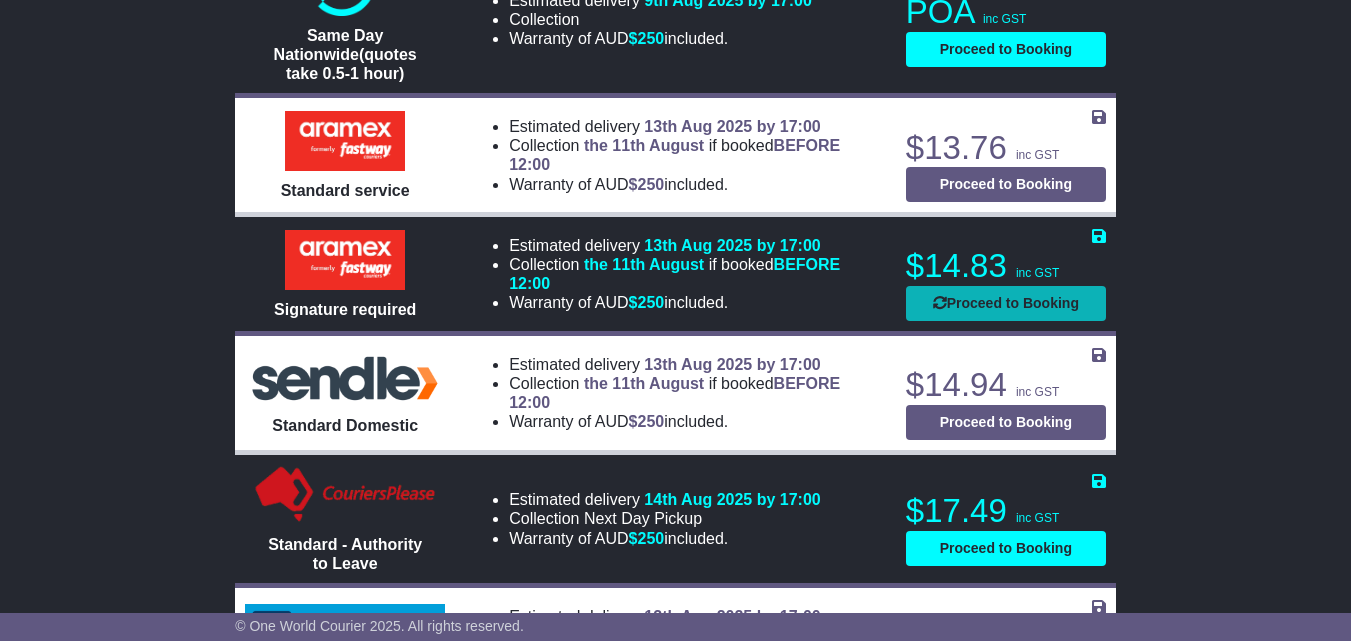 select on "**********" 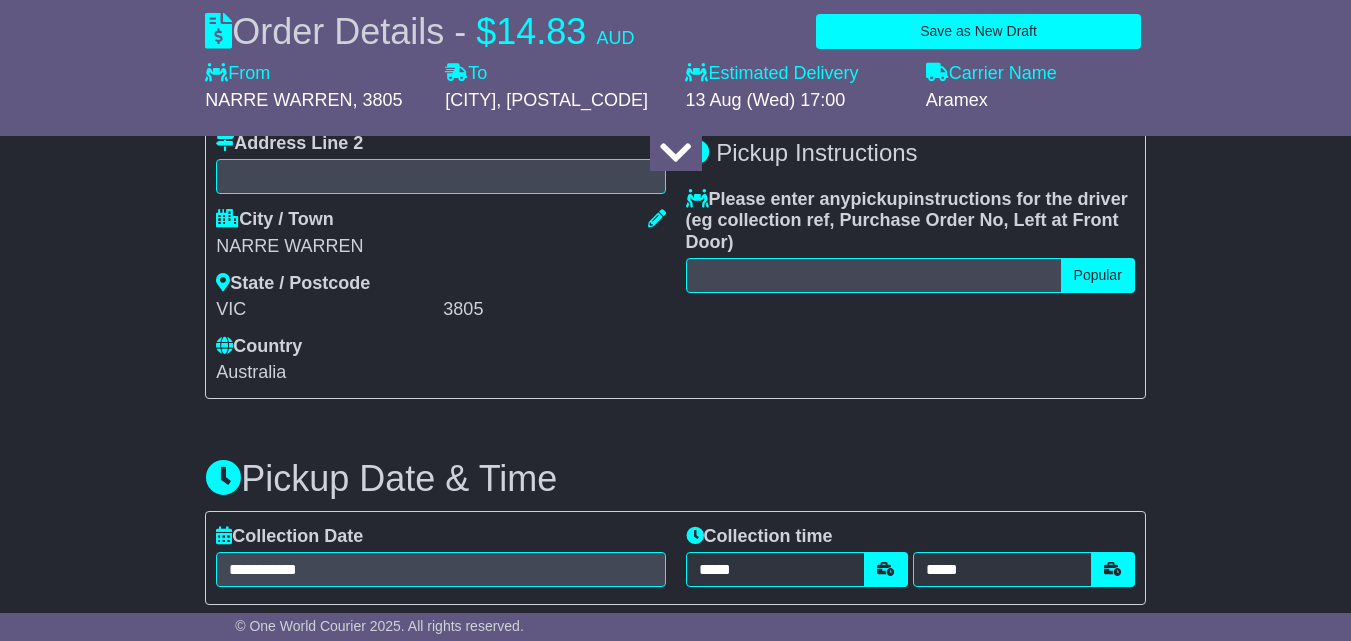 select 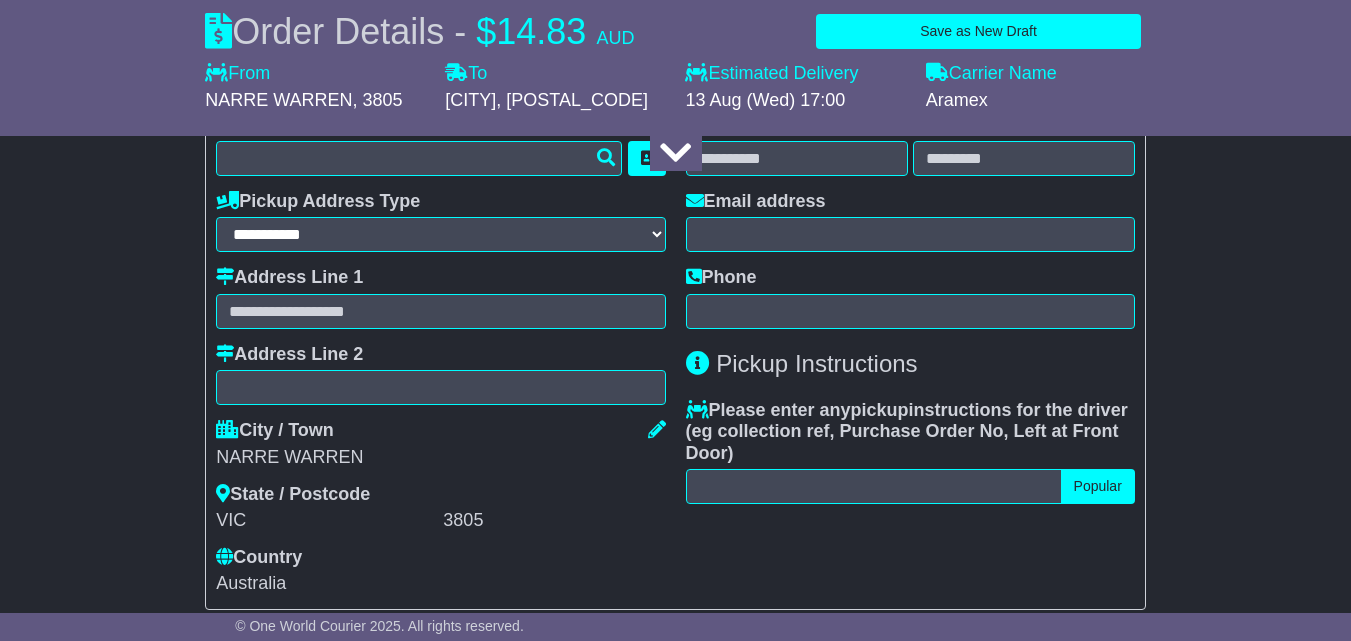 scroll, scrollTop: 581, scrollLeft: 0, axis: vertical 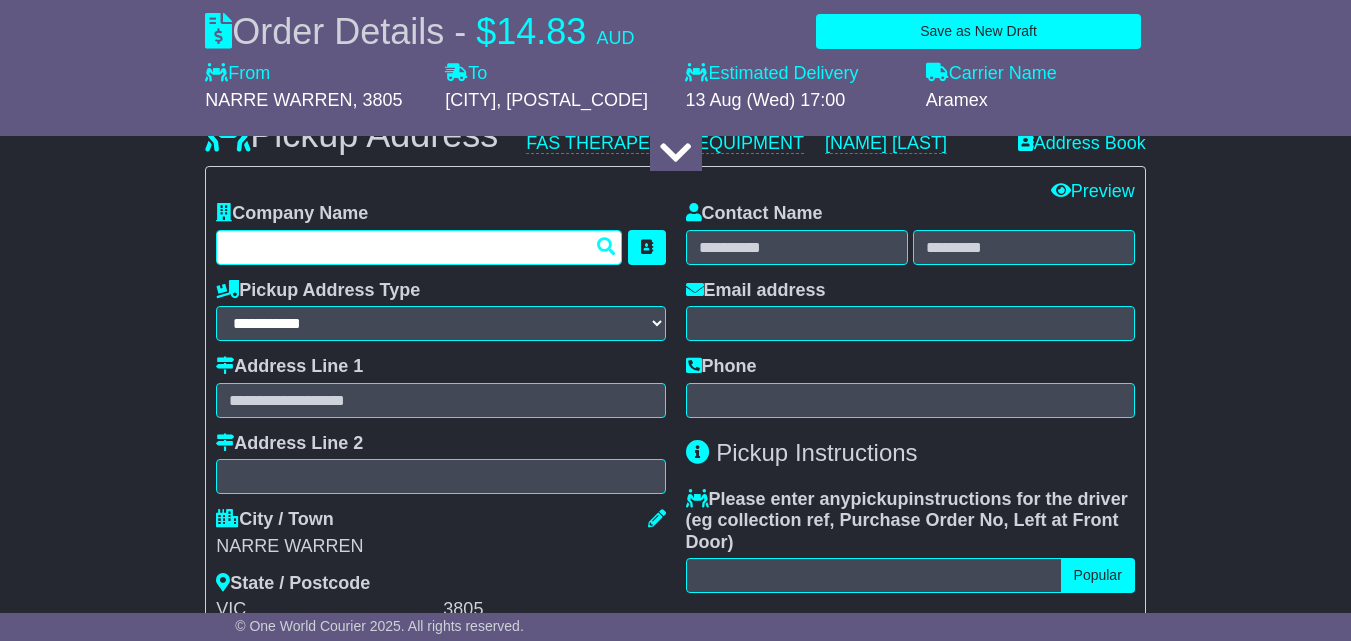 click at bounding box center [419, 247] 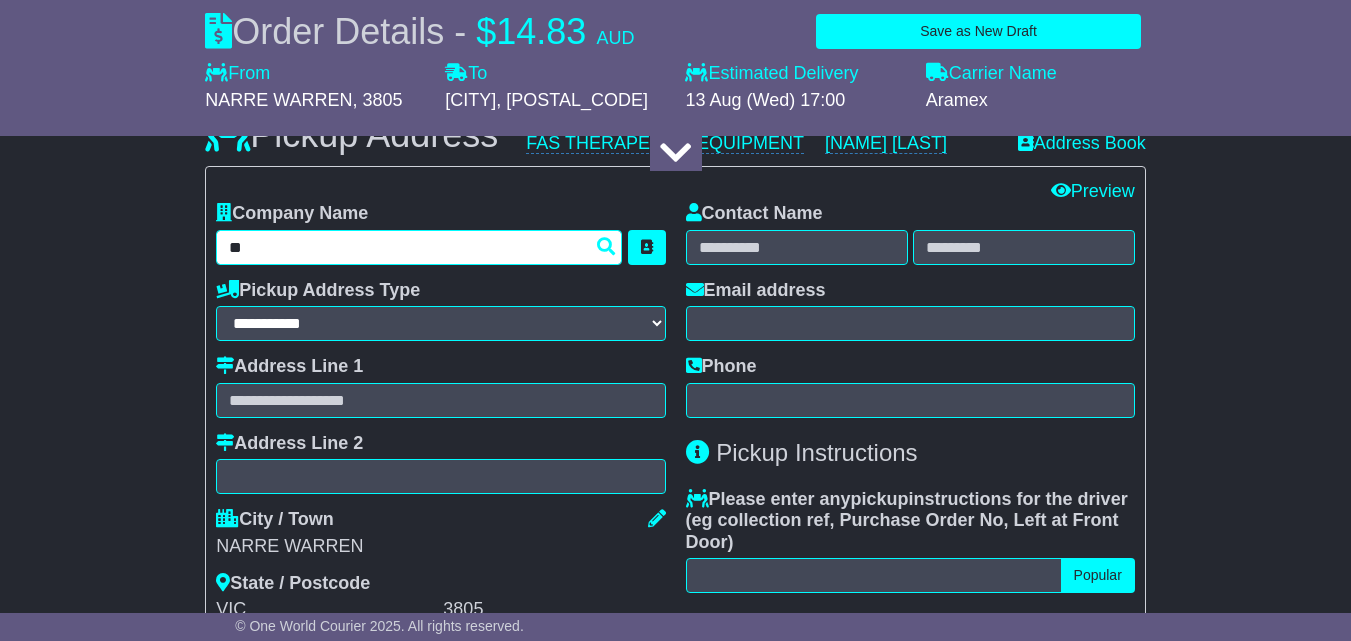 type on "***" 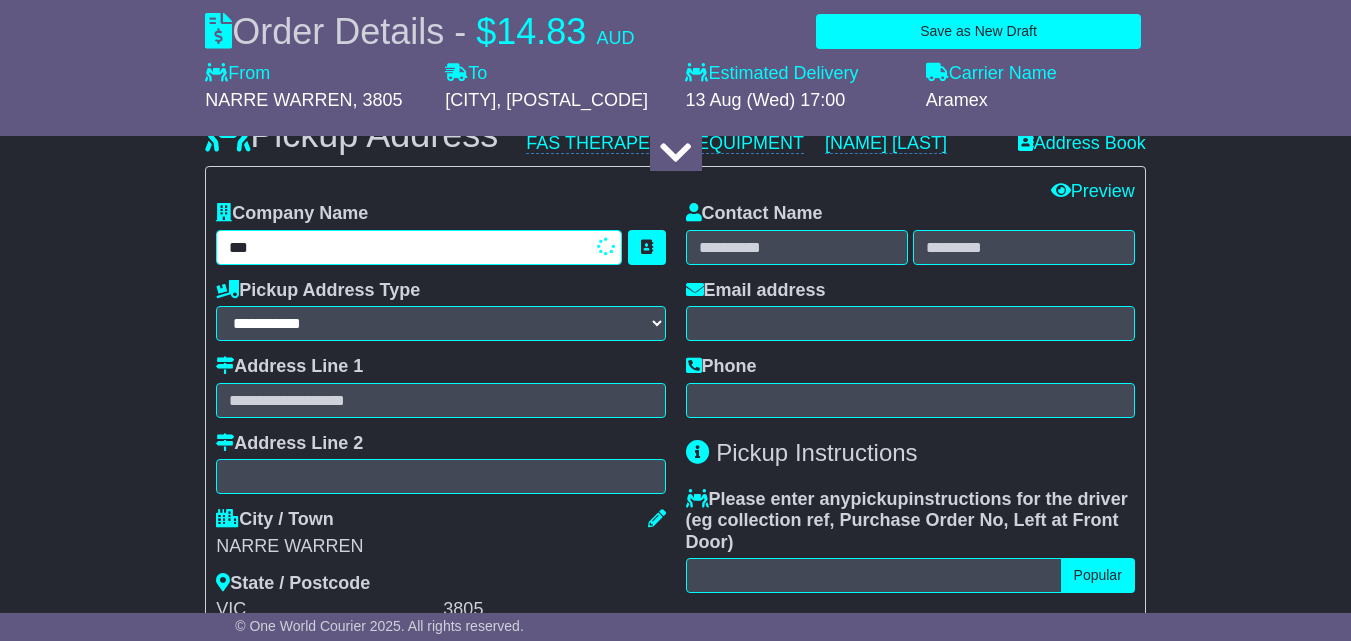 type on "**********" 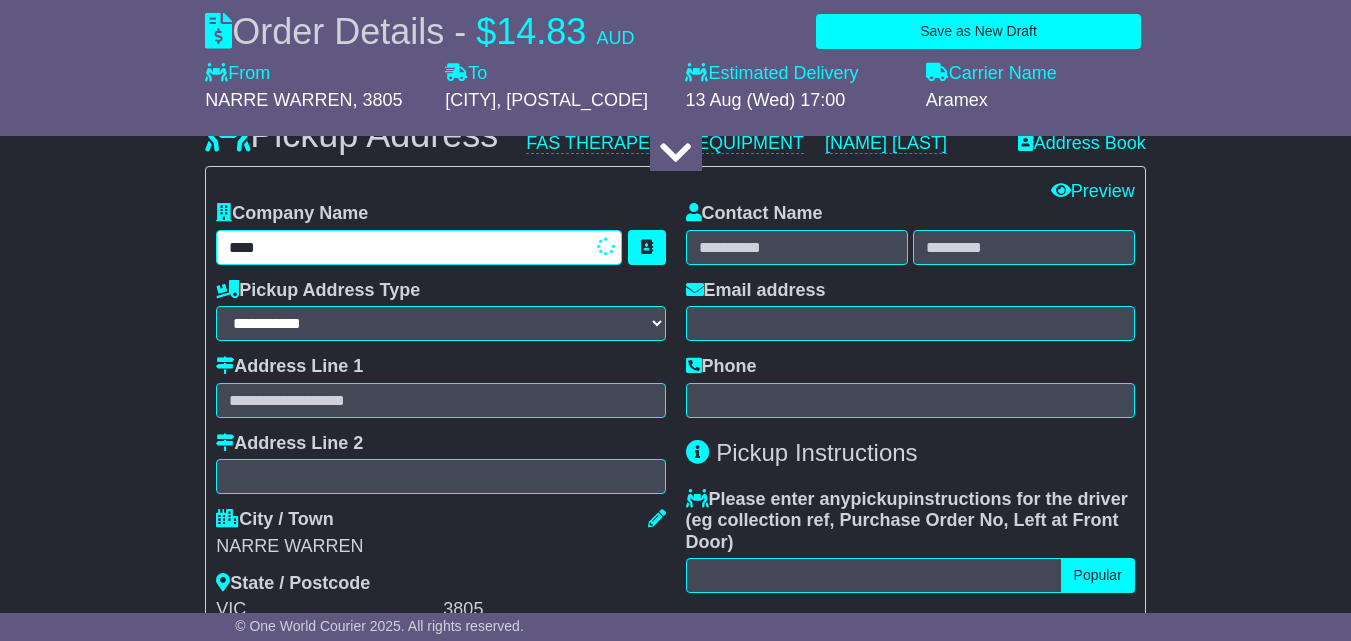 type on "**********" 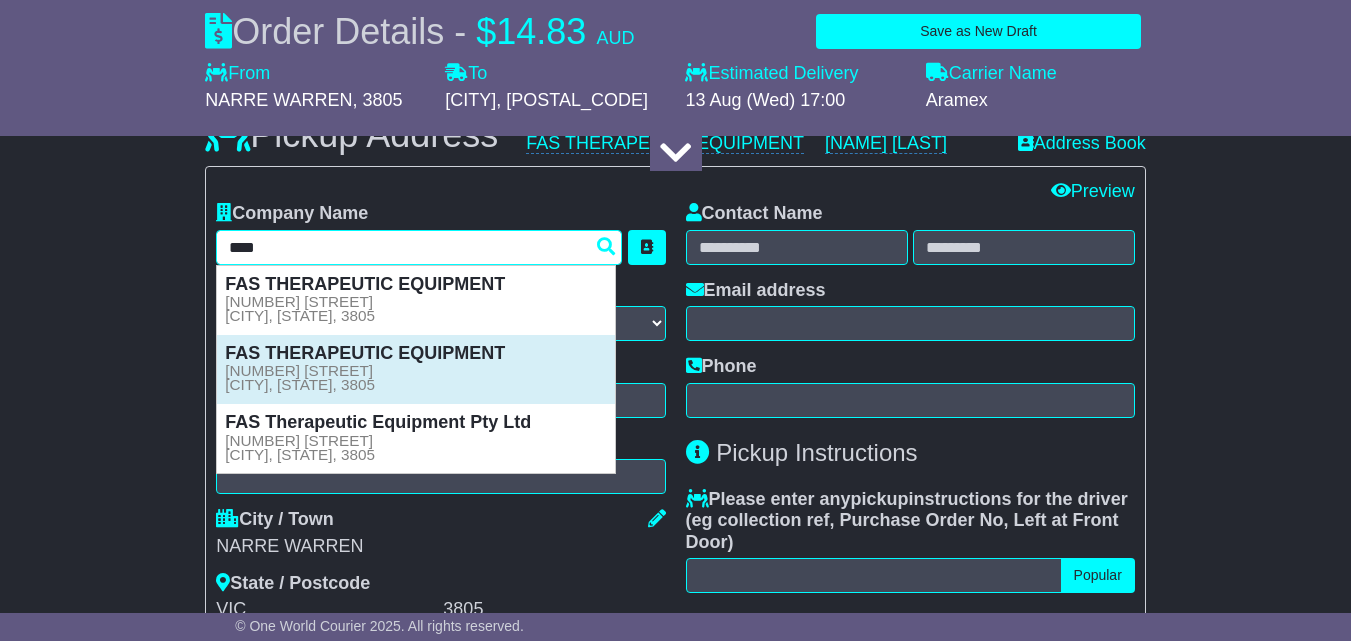 click on "[NUMBER] [STREET] [CITY], [STATE], 3805" at bounding box center (300, 378) 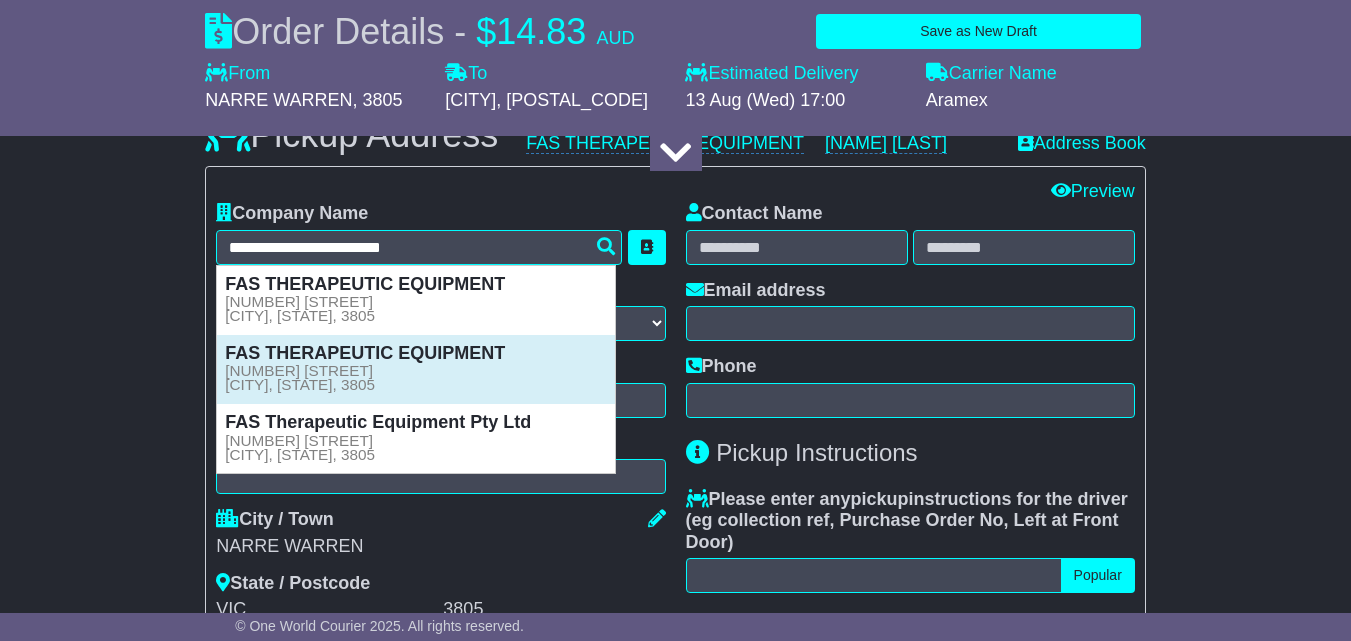 type 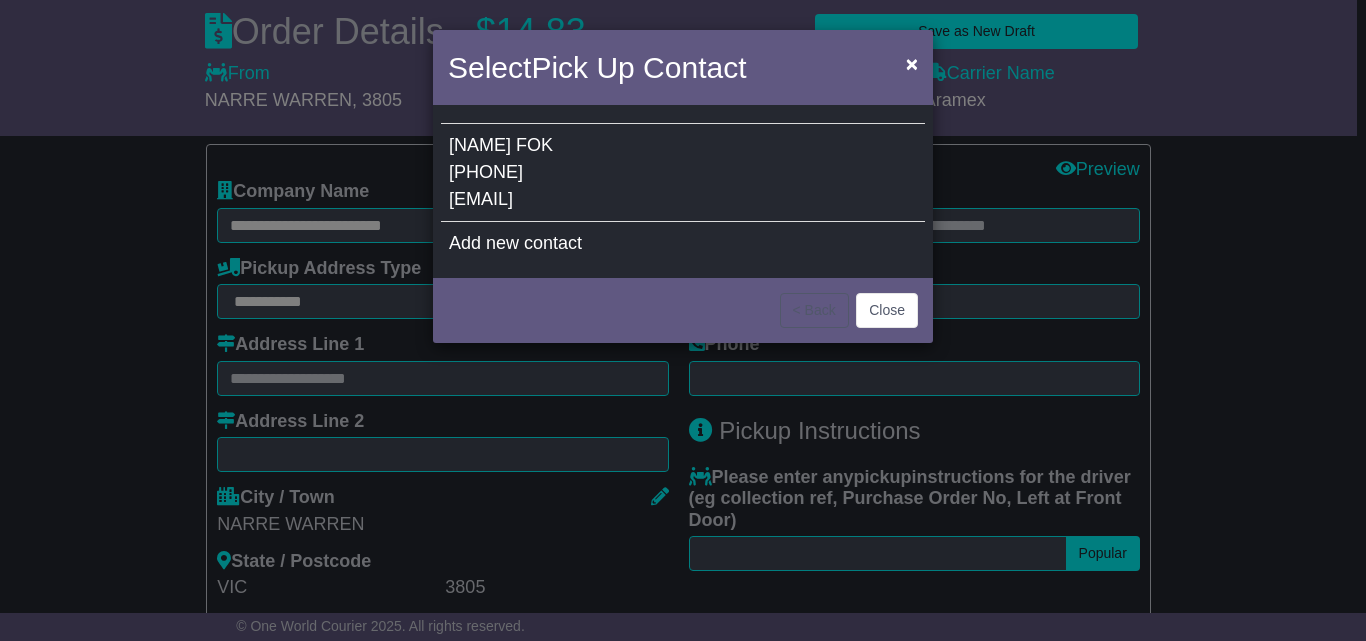 click on "[NAME]   [LAST]
[PHONE]
[EMAIL]" at bounding box center [683, 173] 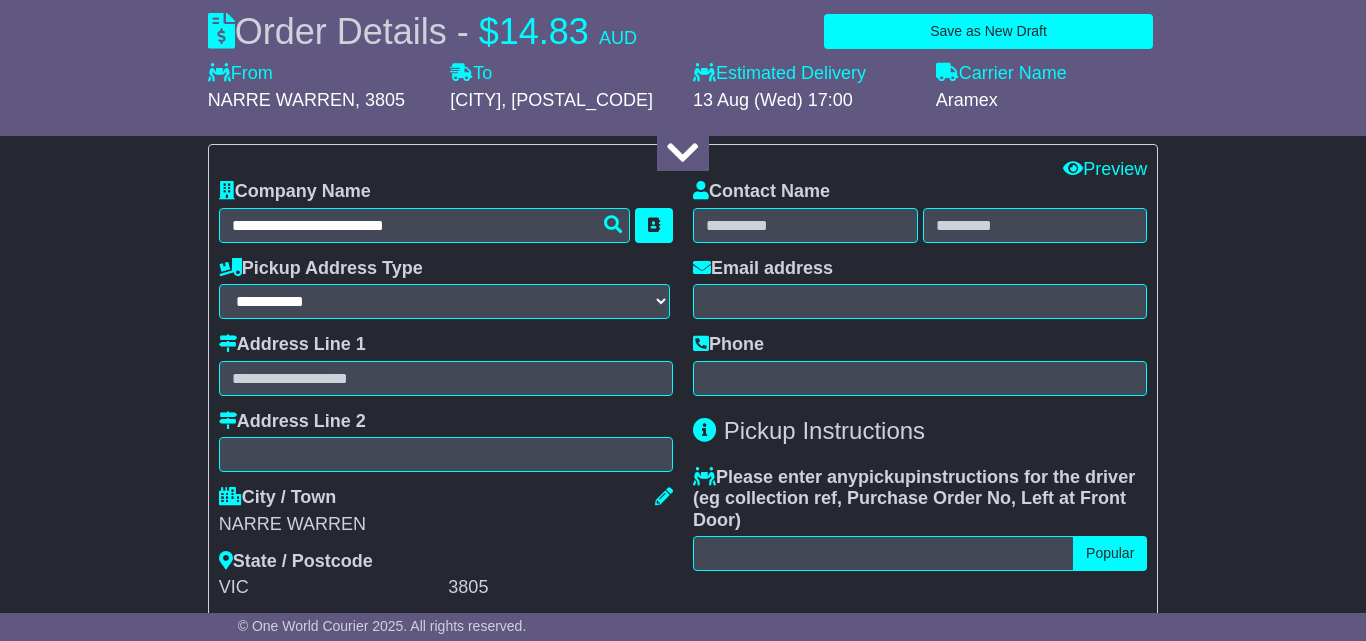 type on "**********" 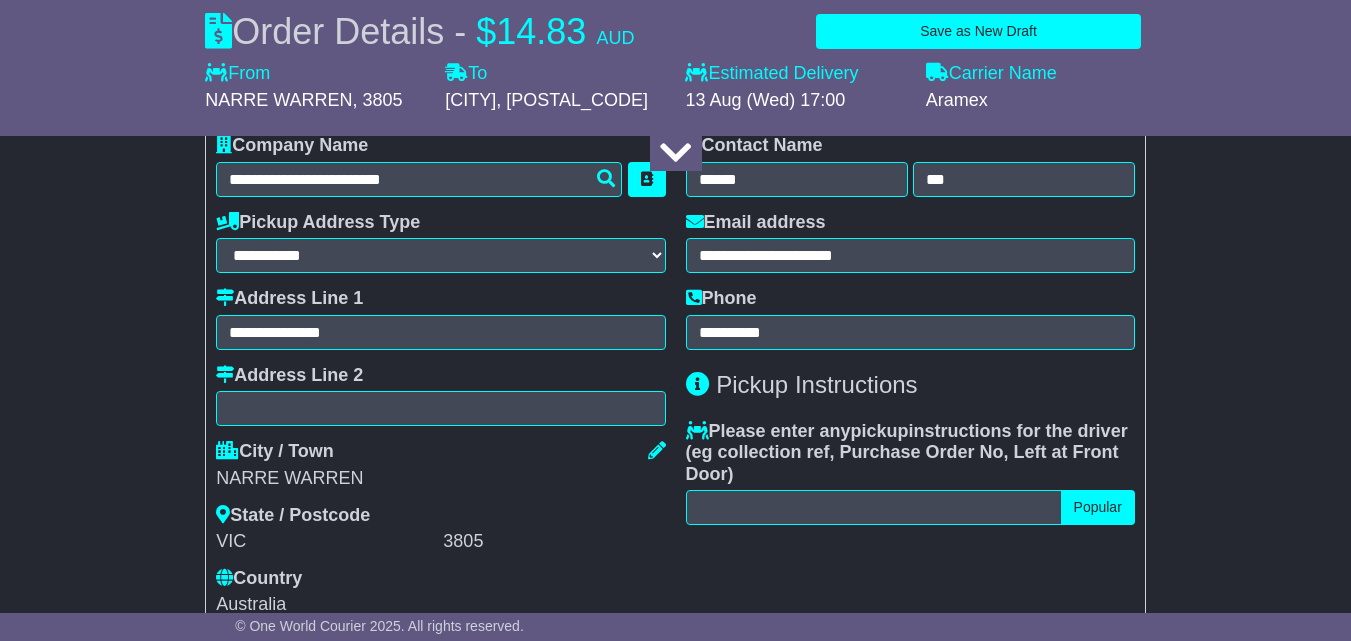 scroll, scrollTop: 681, scrollLeft: 0, axis: vertical 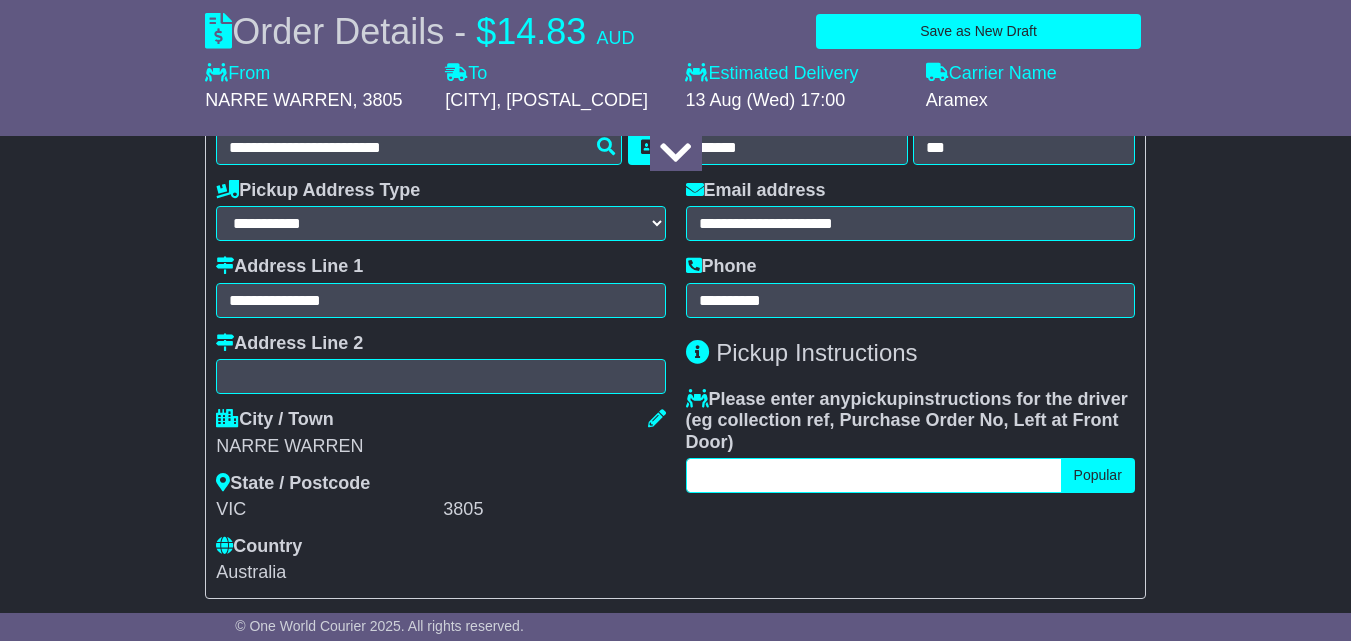 click at bounding box center (874, 475) 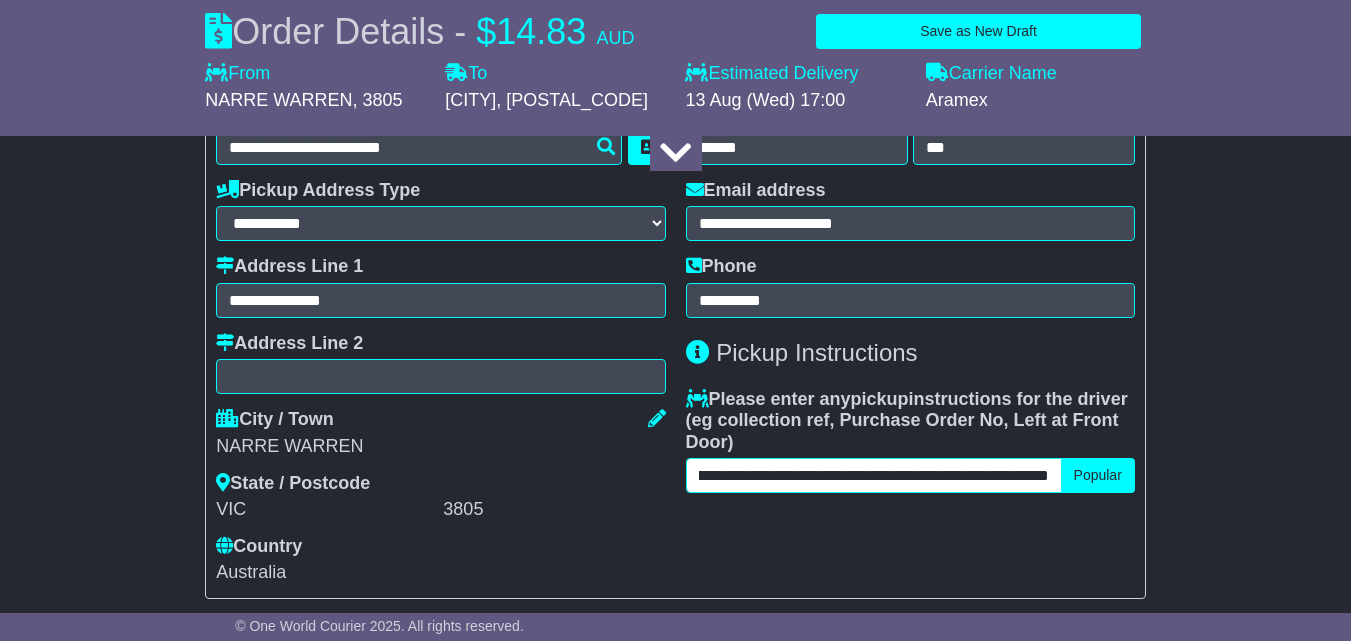 scroll, scrollTop: 0, scrollLeft: 148, axis: horizontal 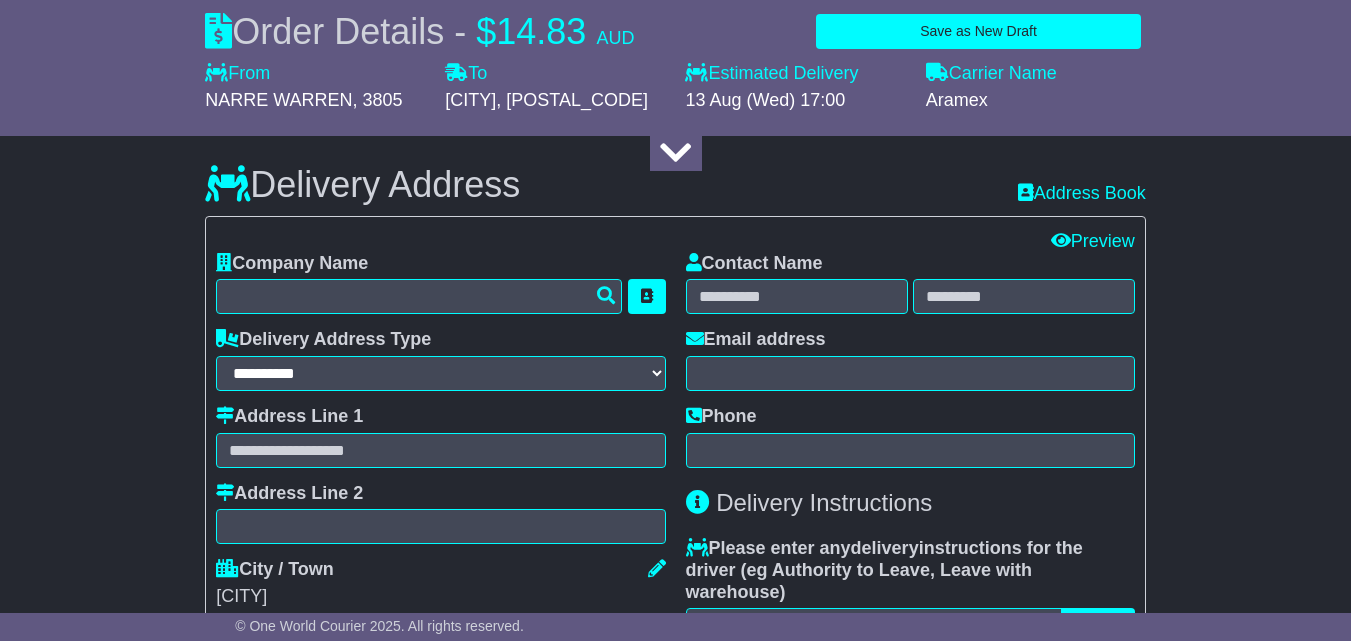 type on "**********" 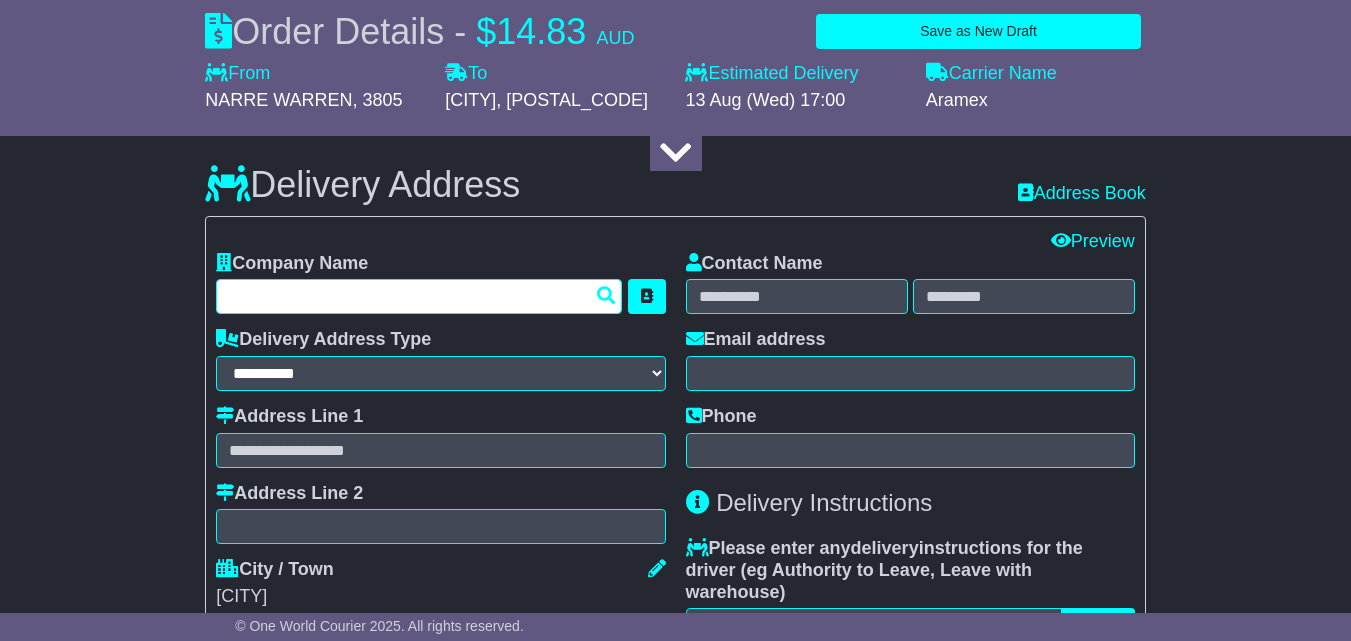 click at bounding box center [419, 296] 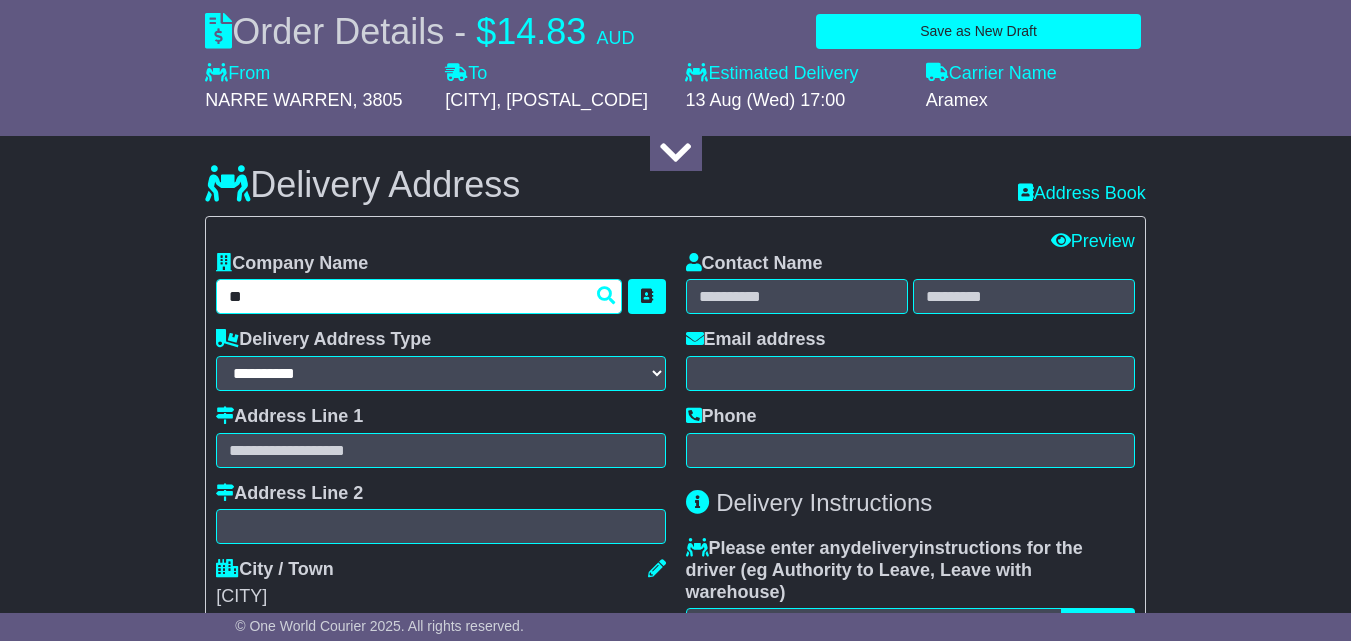 type on "*" 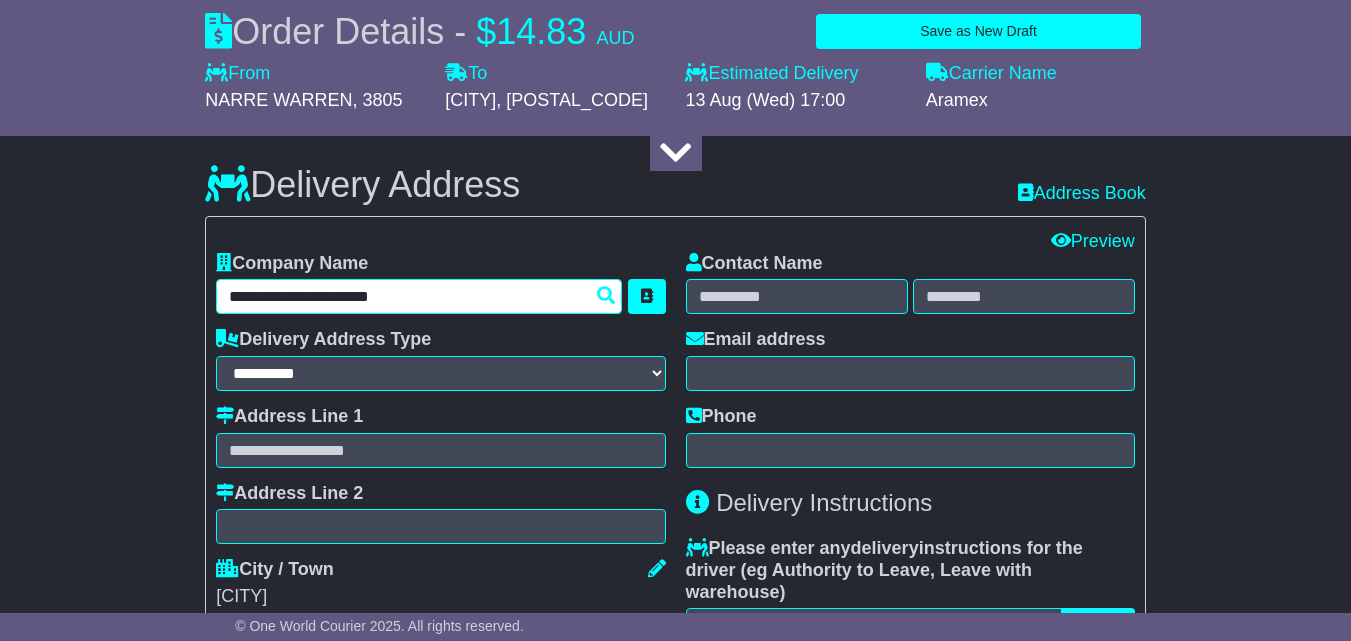 type on "**********" 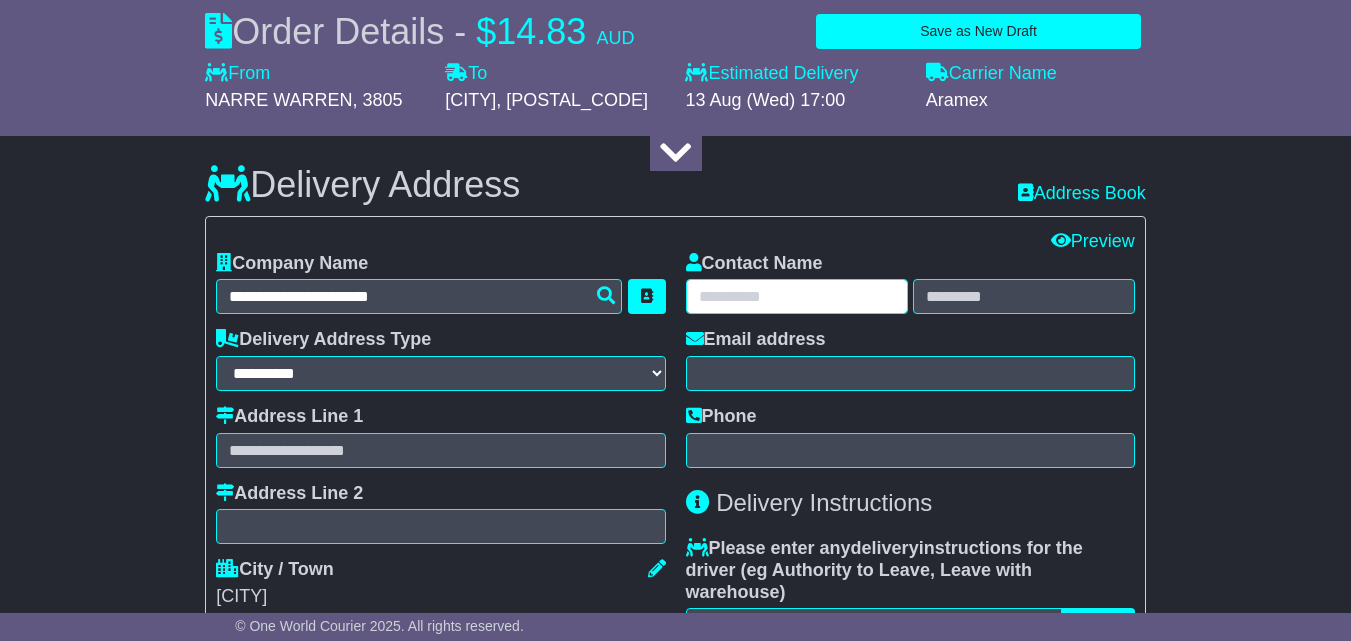 click at bounding box center [797, 296] 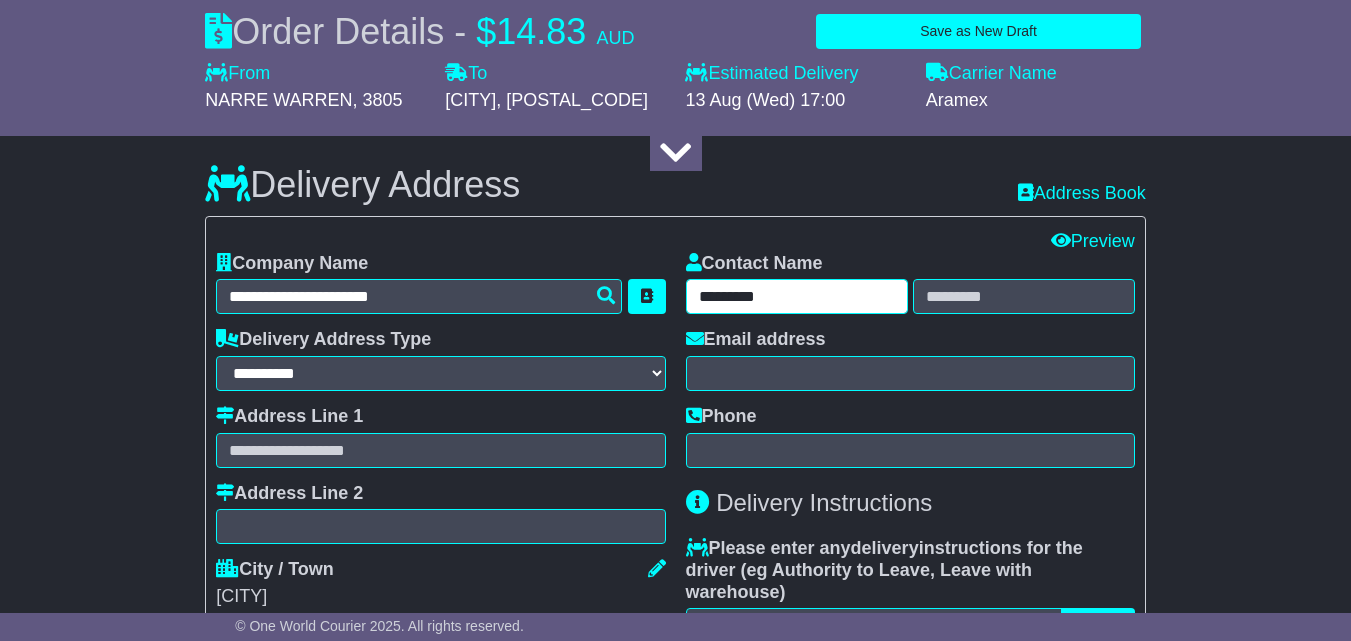 type on "********" 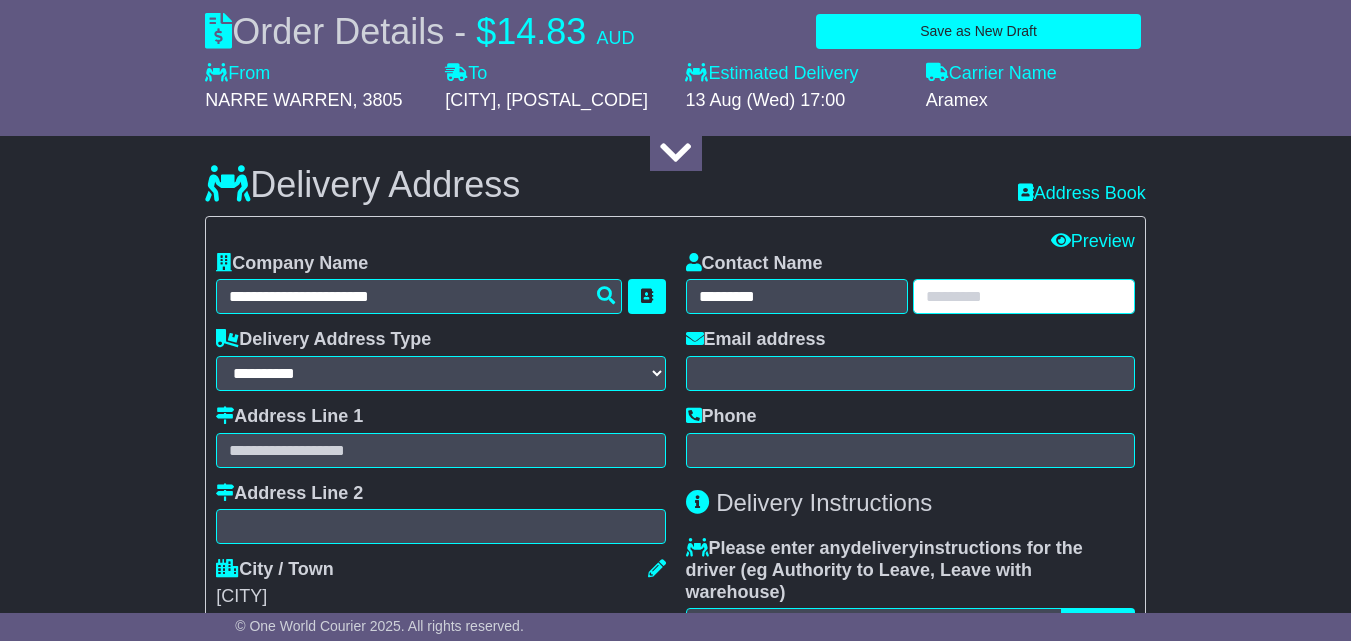 click at bounding box center (1024, 296) 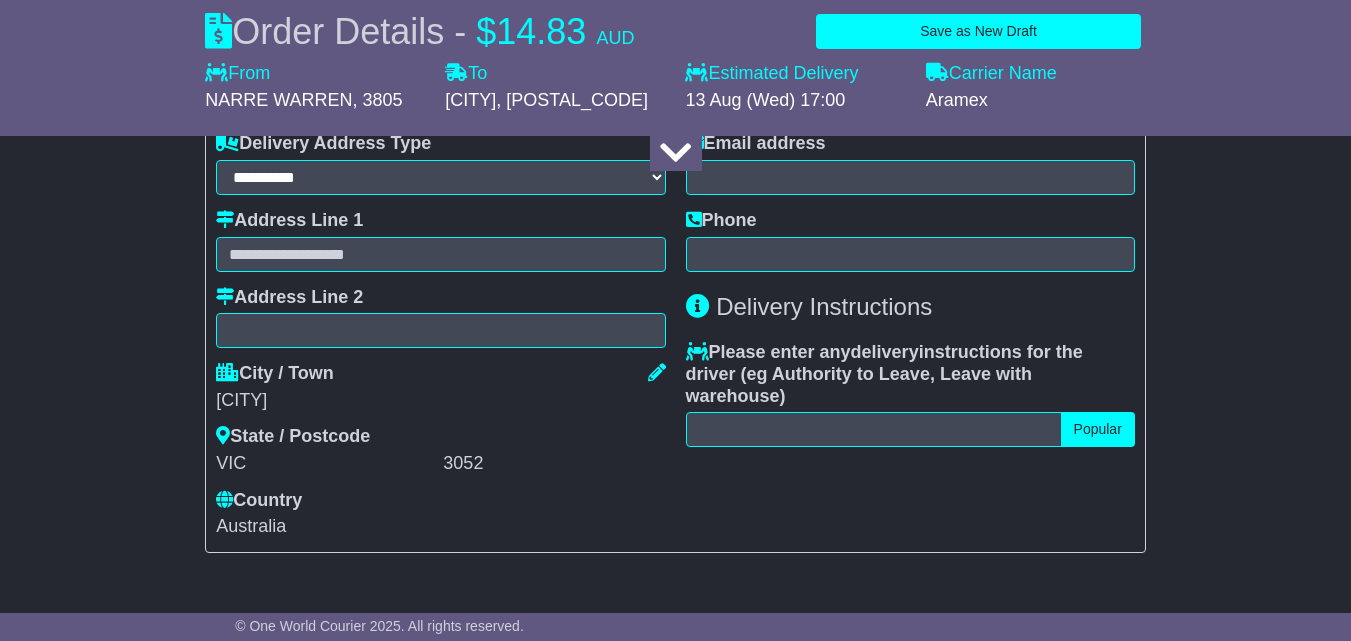 scroll, scrollTop: 1581, scrollLeft: 0, axis: vertical 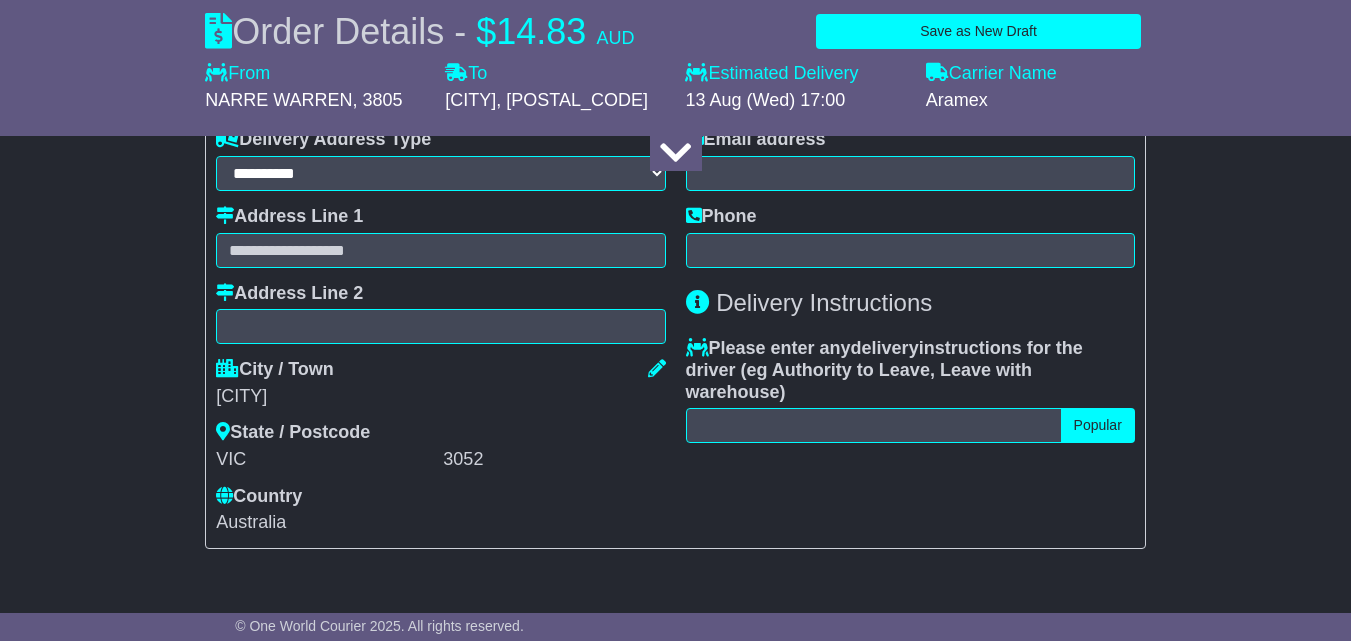 type on "********" 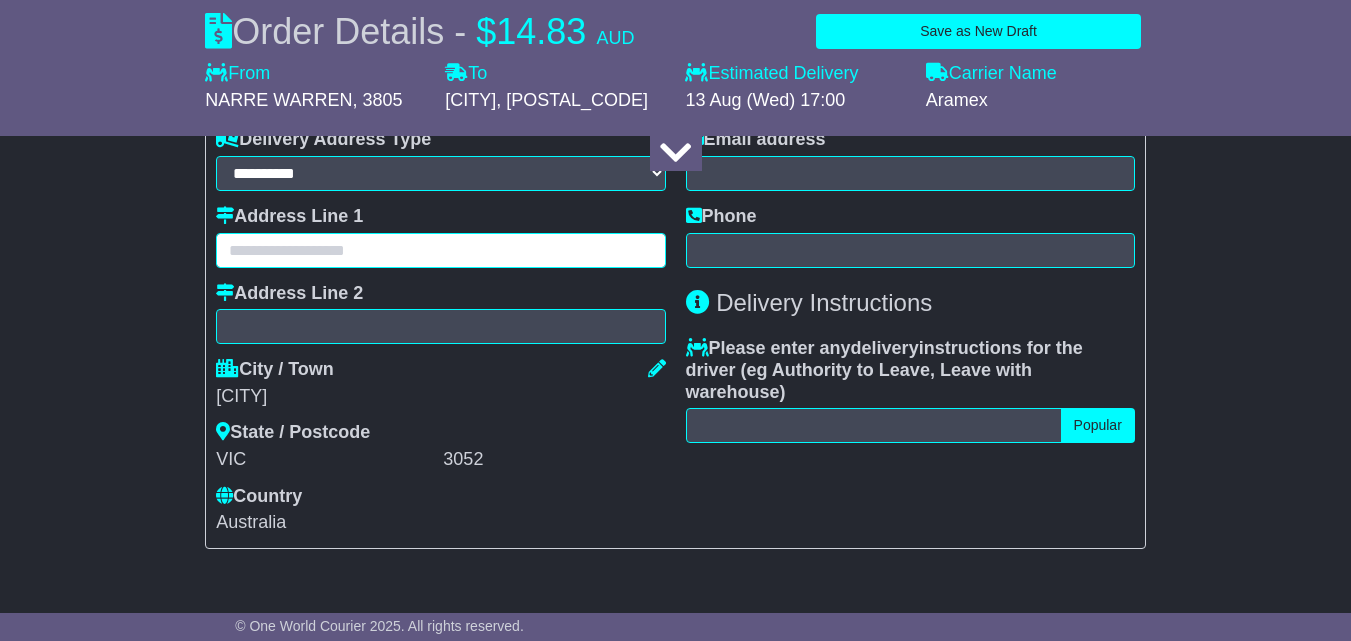 click at bounding box center (440, 250) 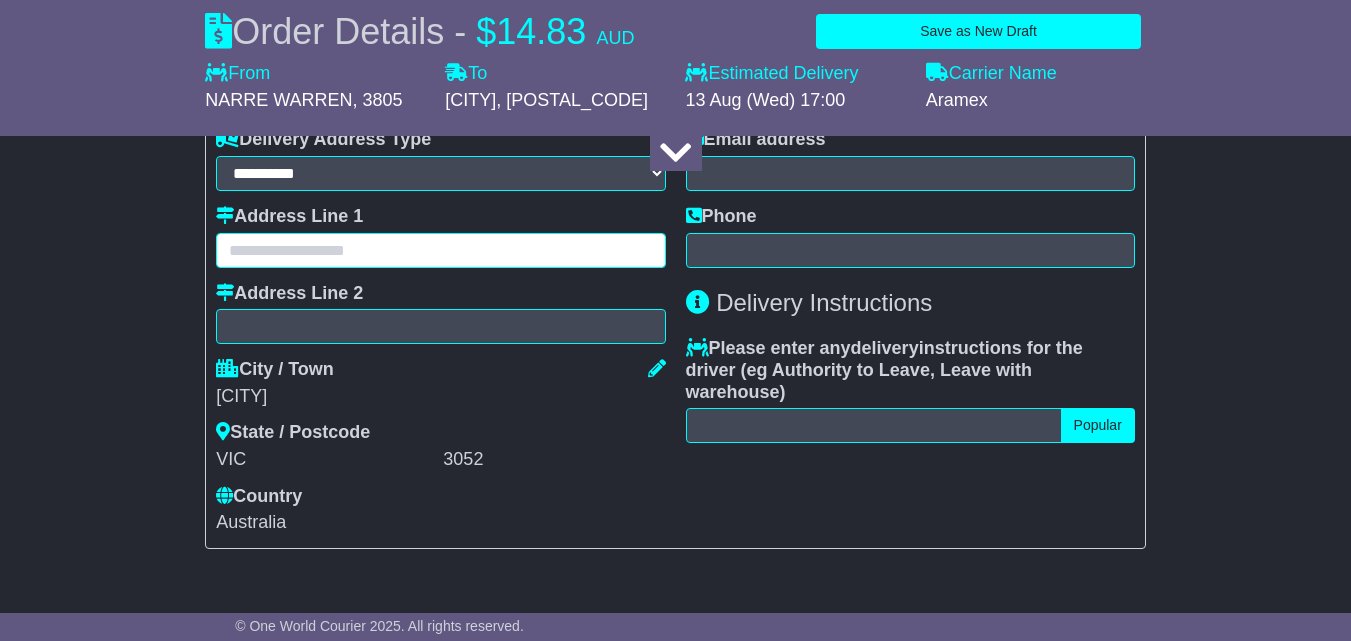type on "**********" 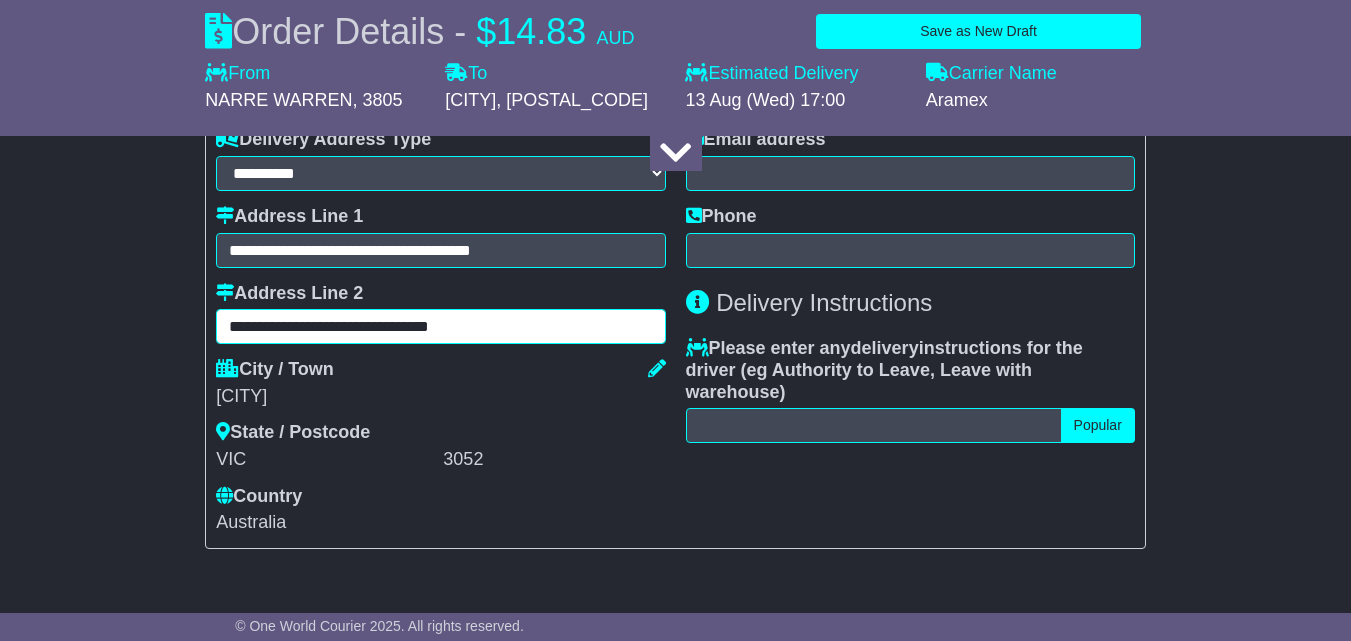 click on "**********" at bounding box center [440, 326] 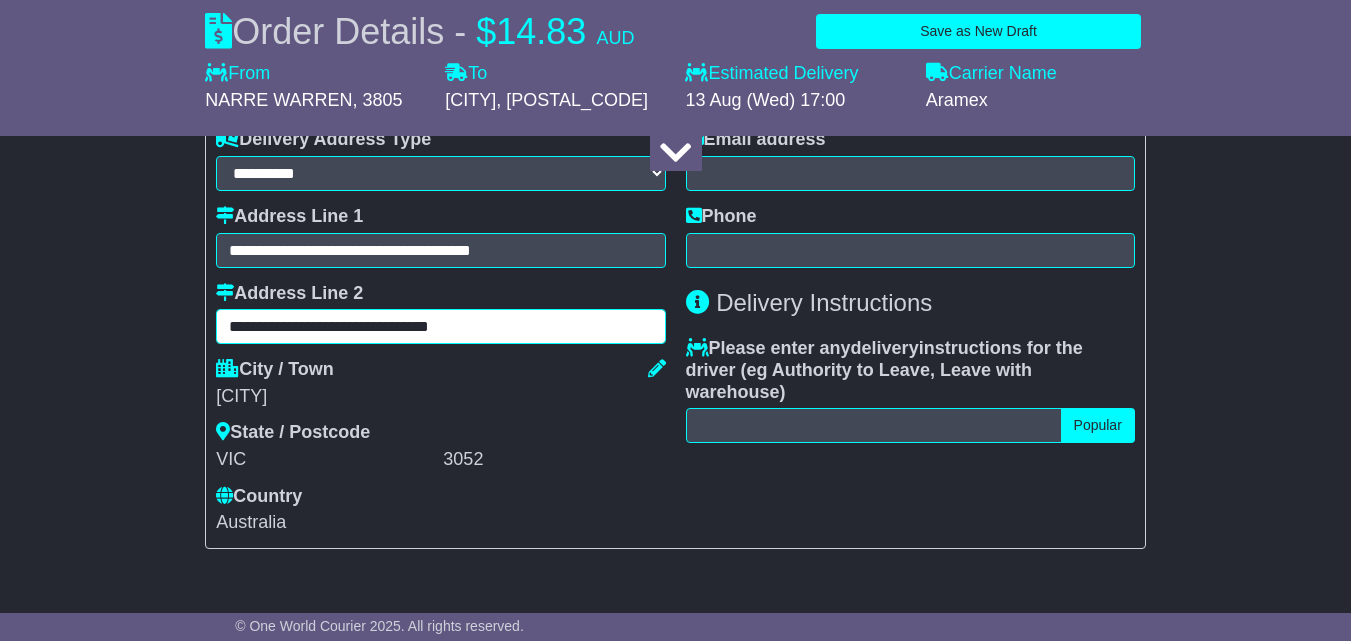 drag, startPoint x: 309, startPoint y: 364, endPoint x: 552, endPoint y: 357, distance: 243.1008 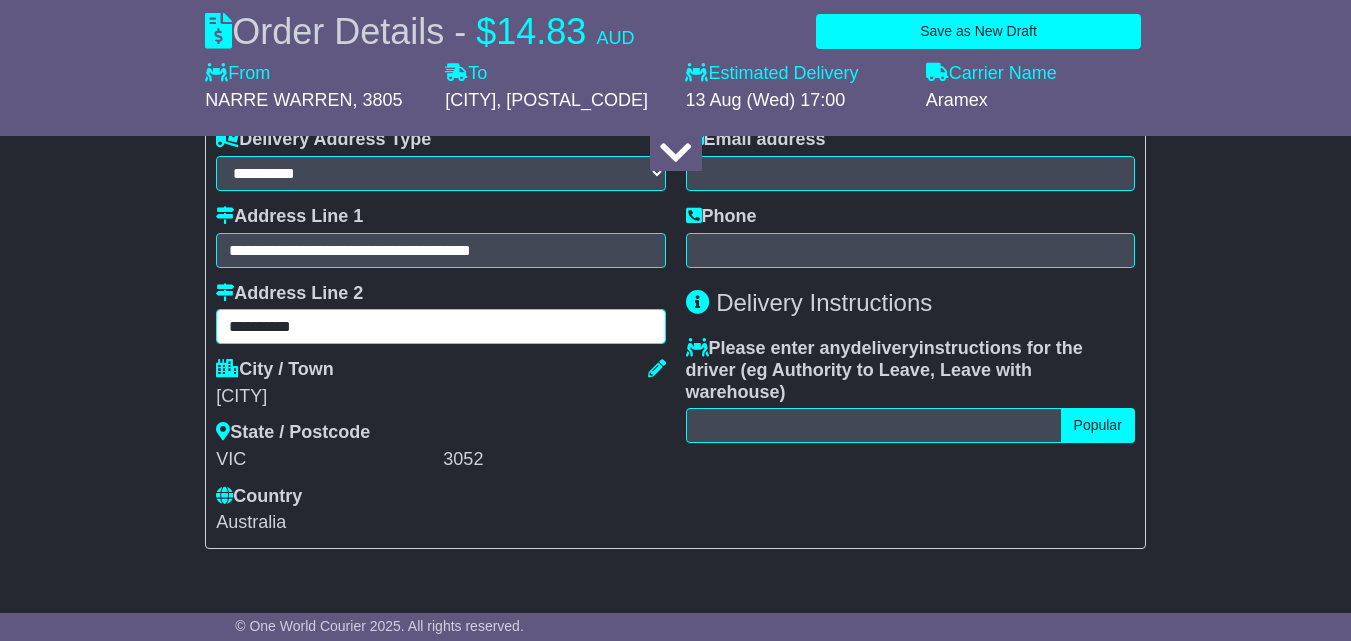type on "*********" 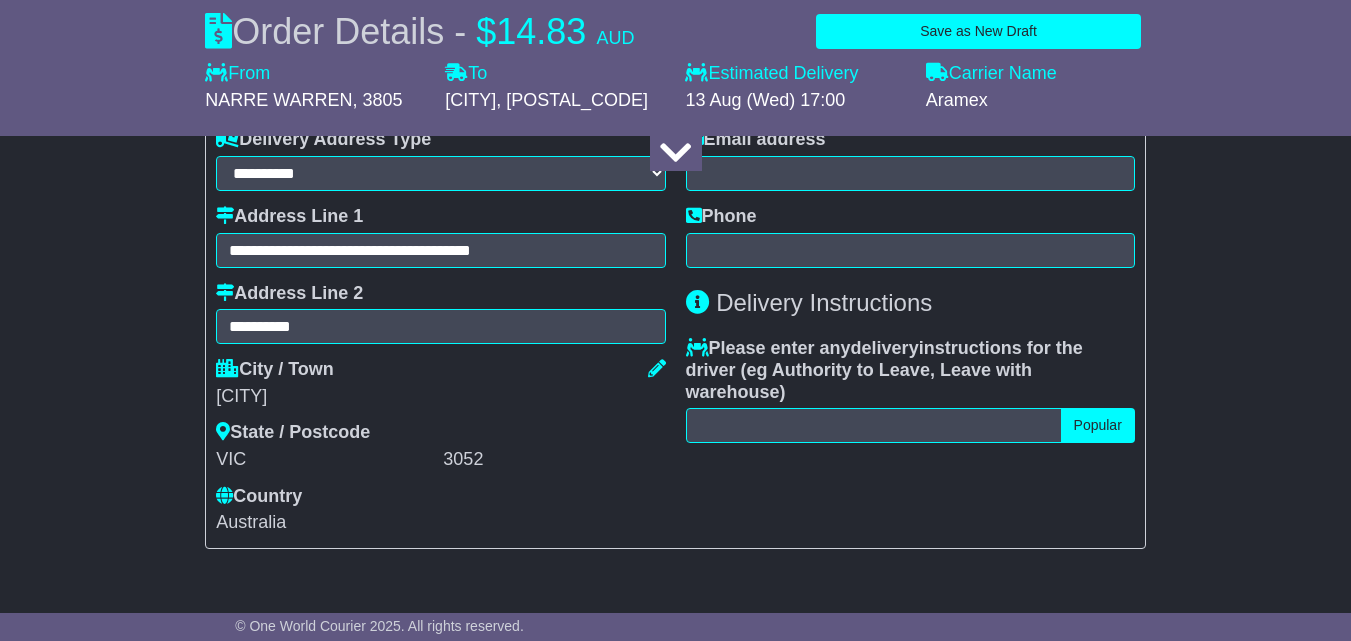 click on "Afghanistan
Albania
Algeria
American Samoa
Andorra
Angola
Anguilla
Antigua
Argentina
Armenia
Aruba
Australia
Austria
Azerbaijan
Bahamas
Bahrain
Bangladesh
Barbados
Belarus
Belgium
Belize
Benin
Bermuda
Bhutan
Bolivia
Bonaire Bosnia & Herzegovina" at bounding box center [440, 523] 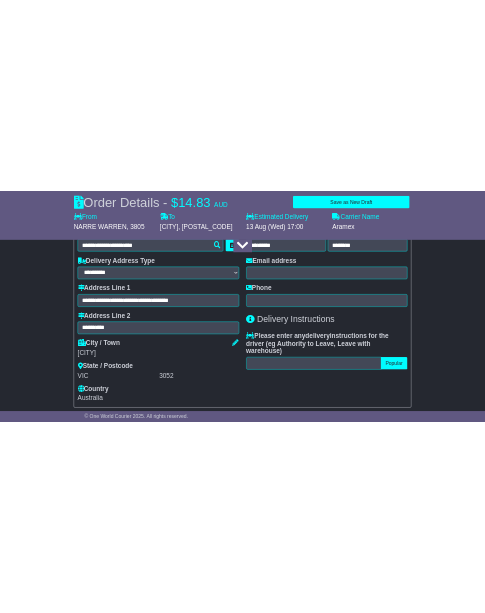 scroll, scrollTop: 1481, scrollLeft: 0, axis: vertical 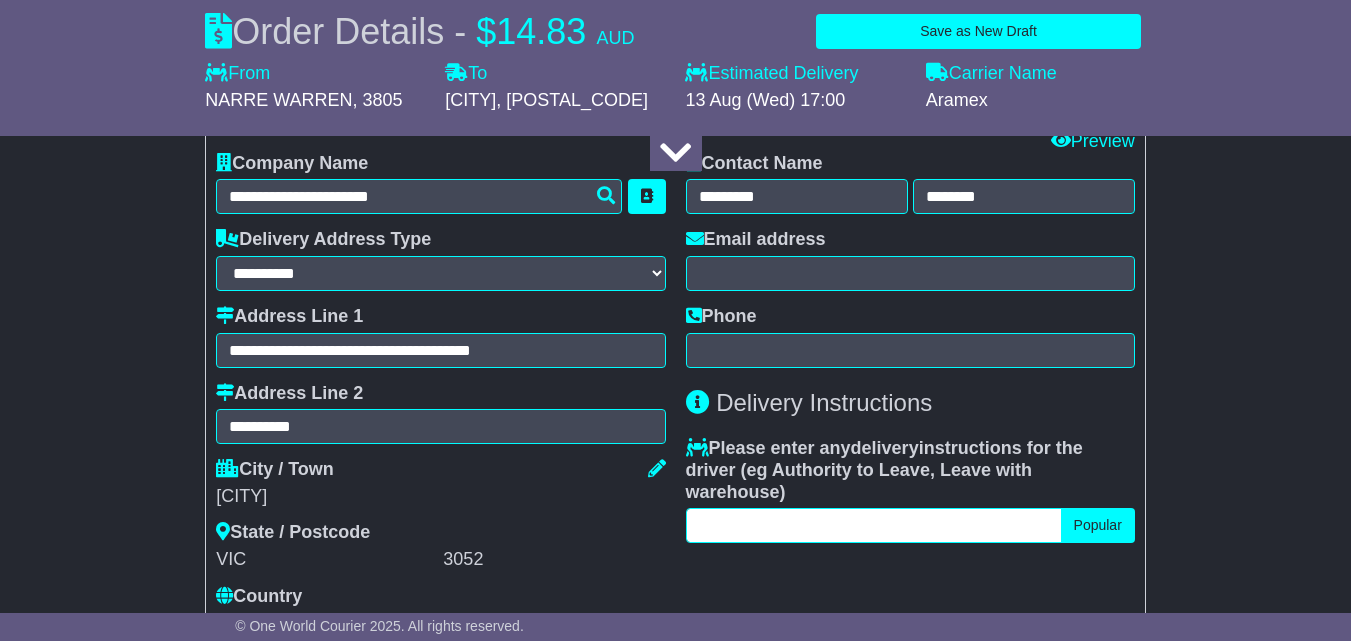 click at bounding box center [874, 525] 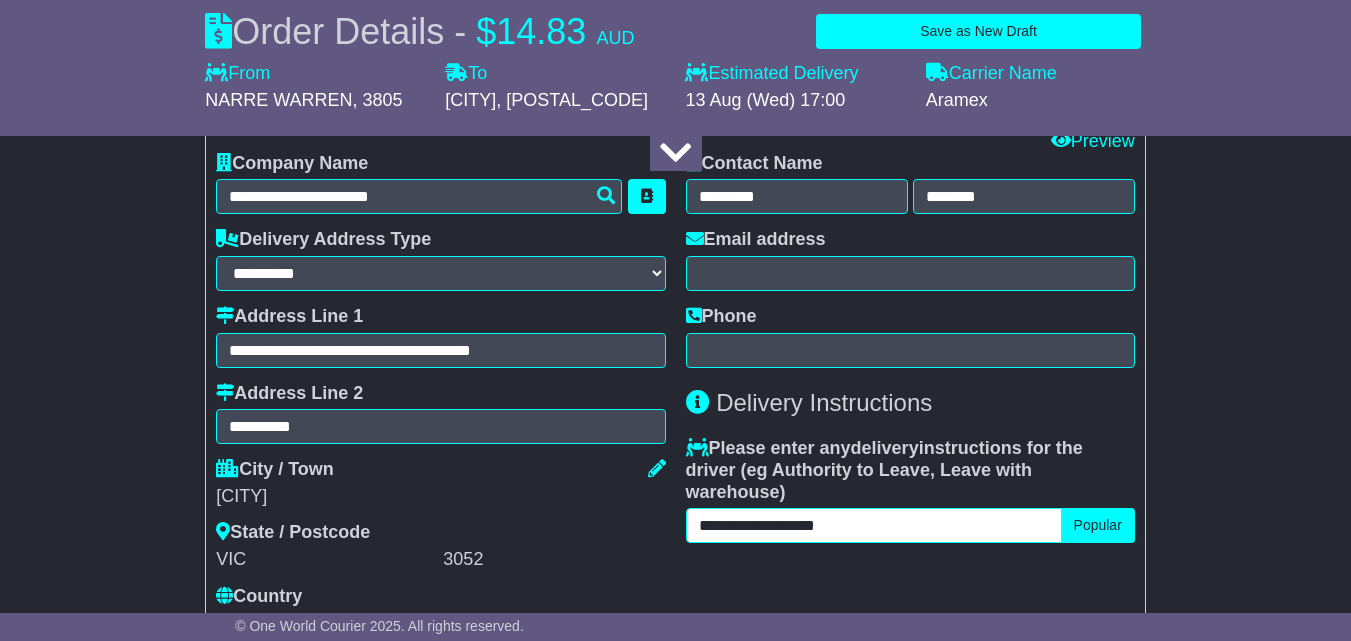 type on "**********" 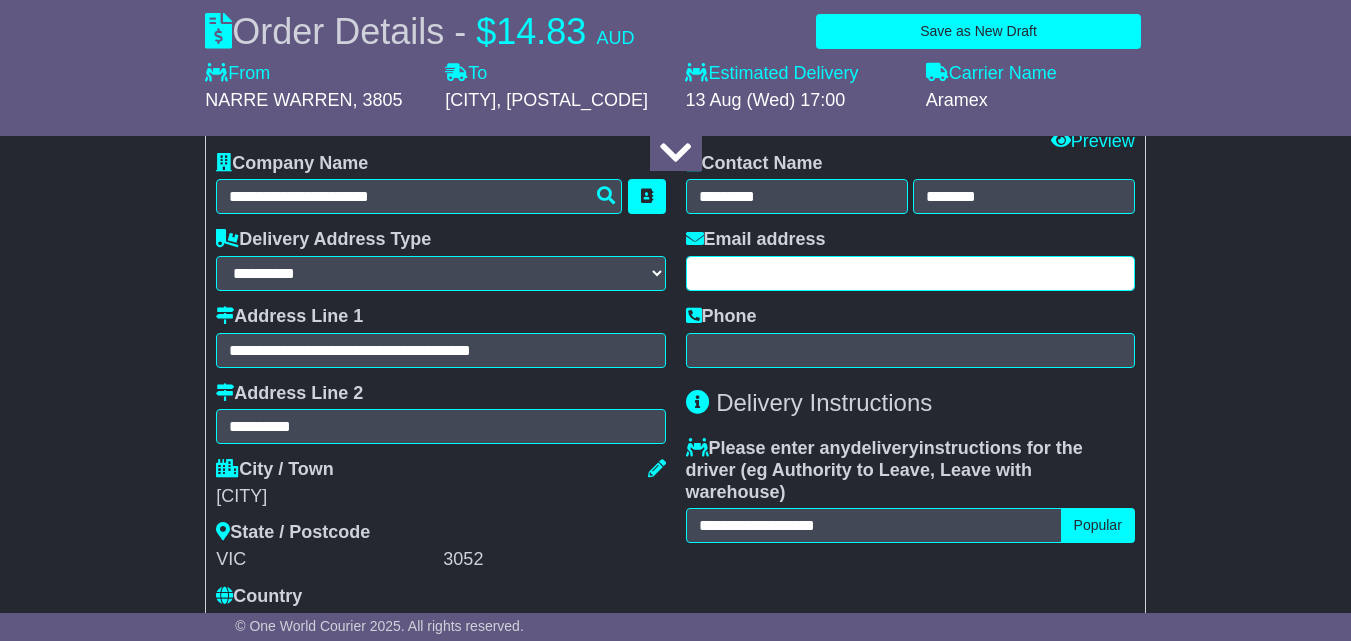 click at bounding box center (910, 273) 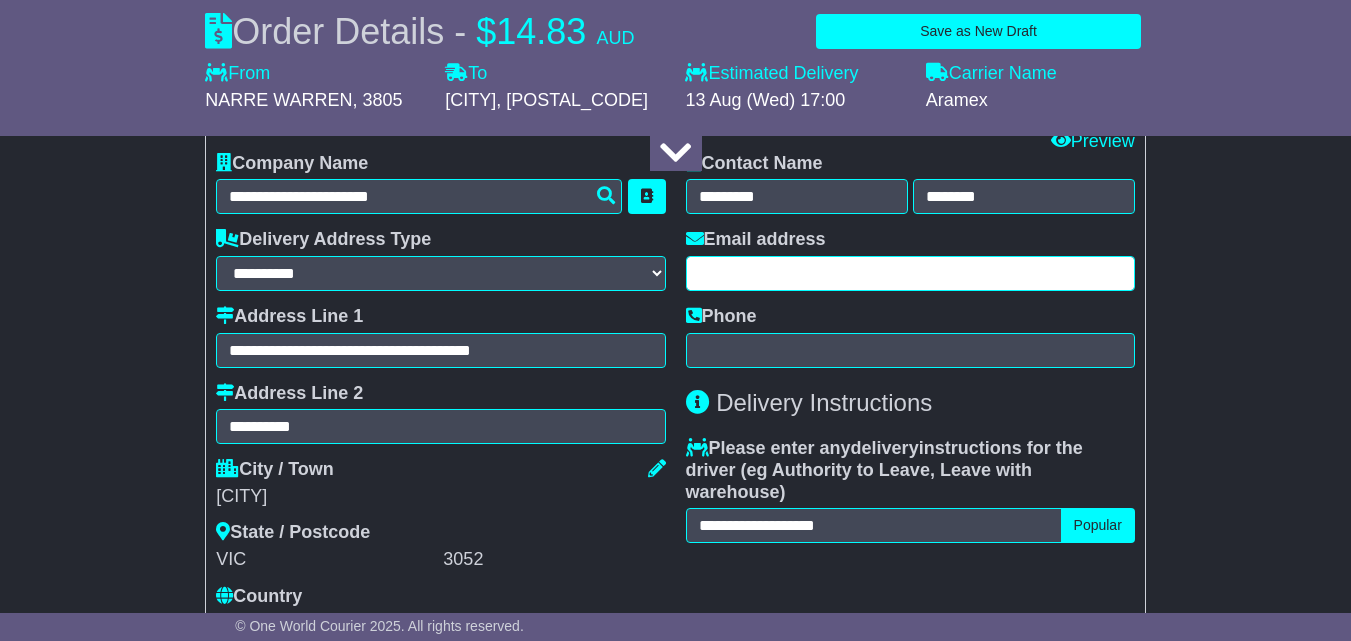 drag, startPoint x: 719, startPoint y: 307, endPoint x: 694, endPoint y: 314, distance: 25.96151 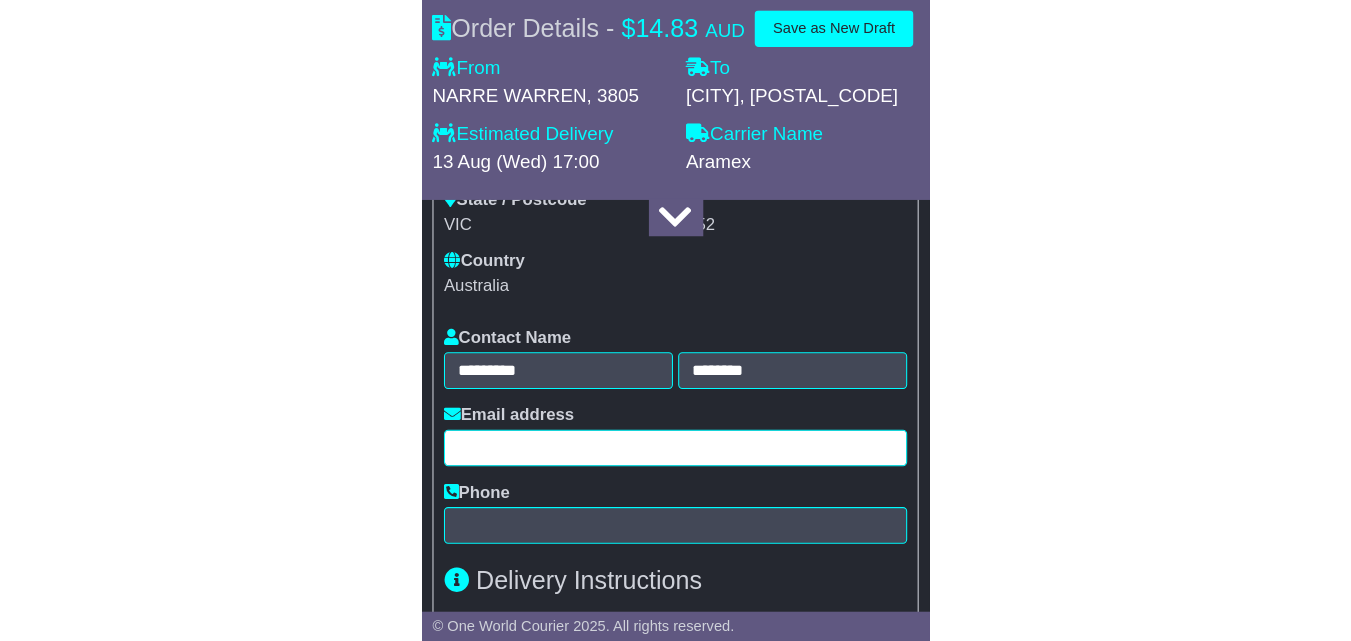 scroll, scrollTop: 2381, scrollLeft: 0, axis: vertical 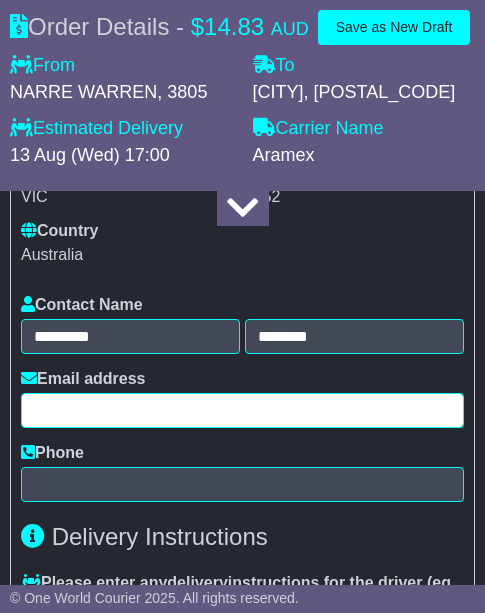 paste on "**********" 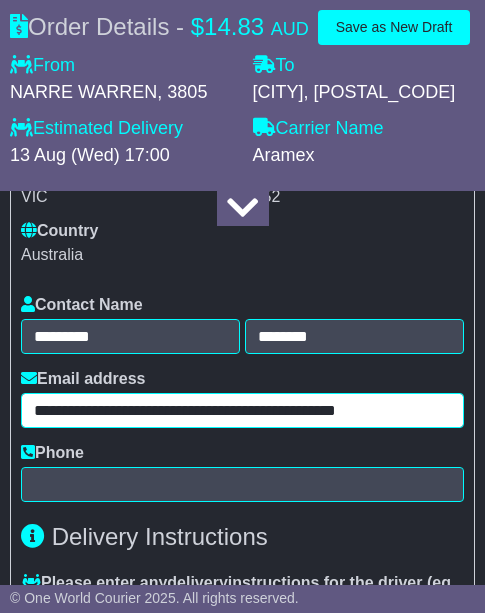 drag, startPoint x: 188, startPoint y: 428, endPoint x: -26, endPoint y: 429, distance: 214.00233 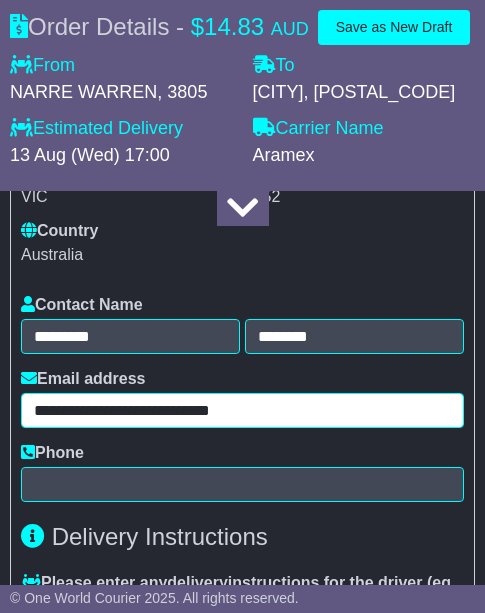 click on "**********" at bounding box center (242, 410) 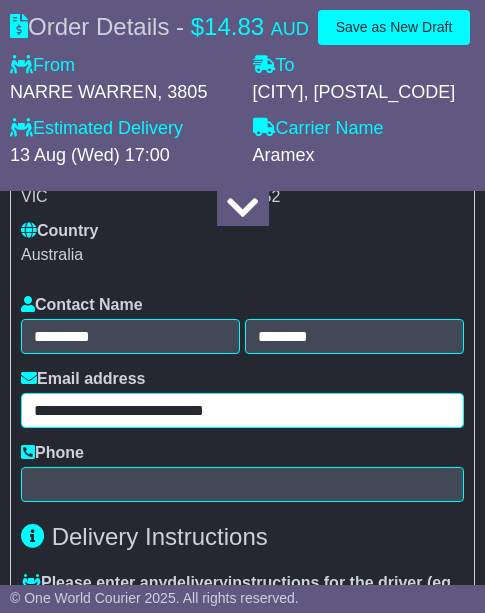type on "**********" 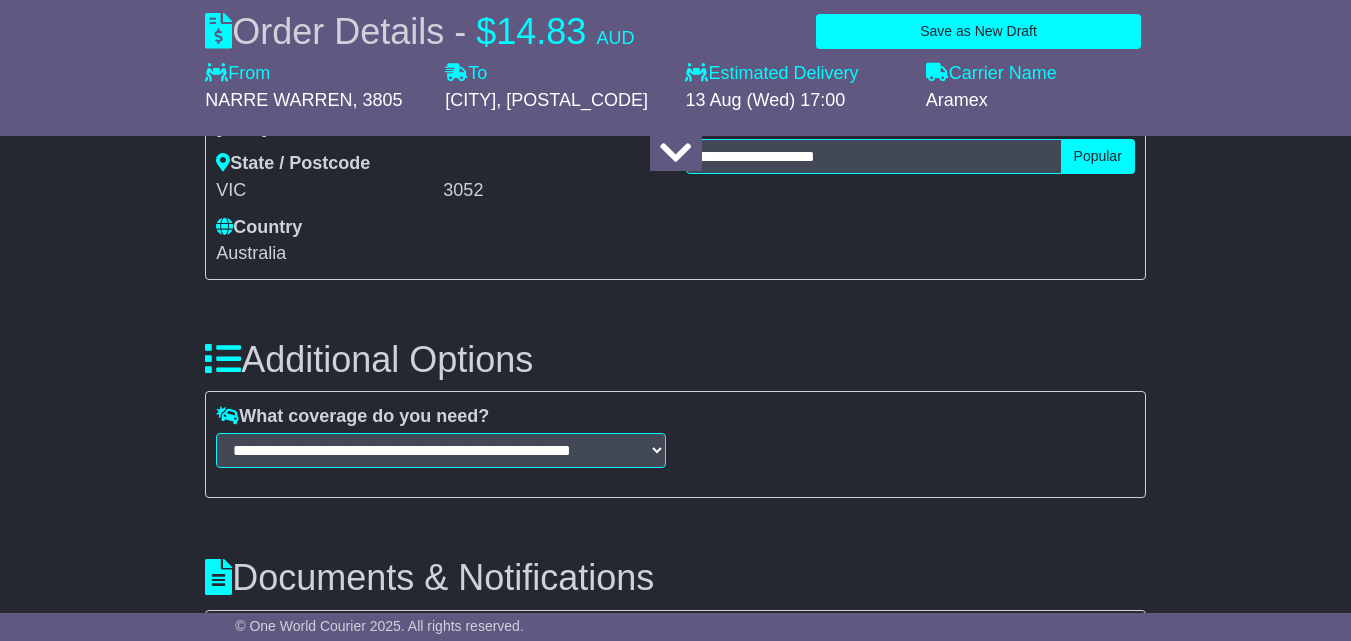 scroll, scrollTop: 1550, scrollLeft: 0, axis: vertical 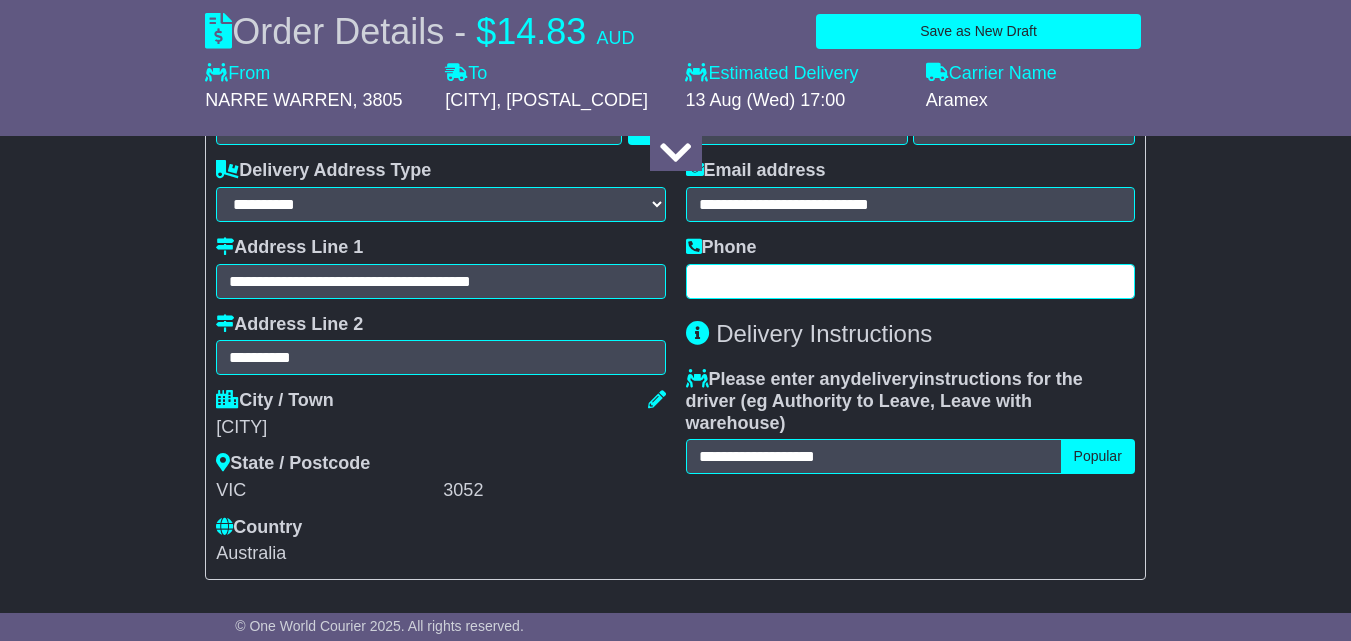 click at bounding box center (910, 281) 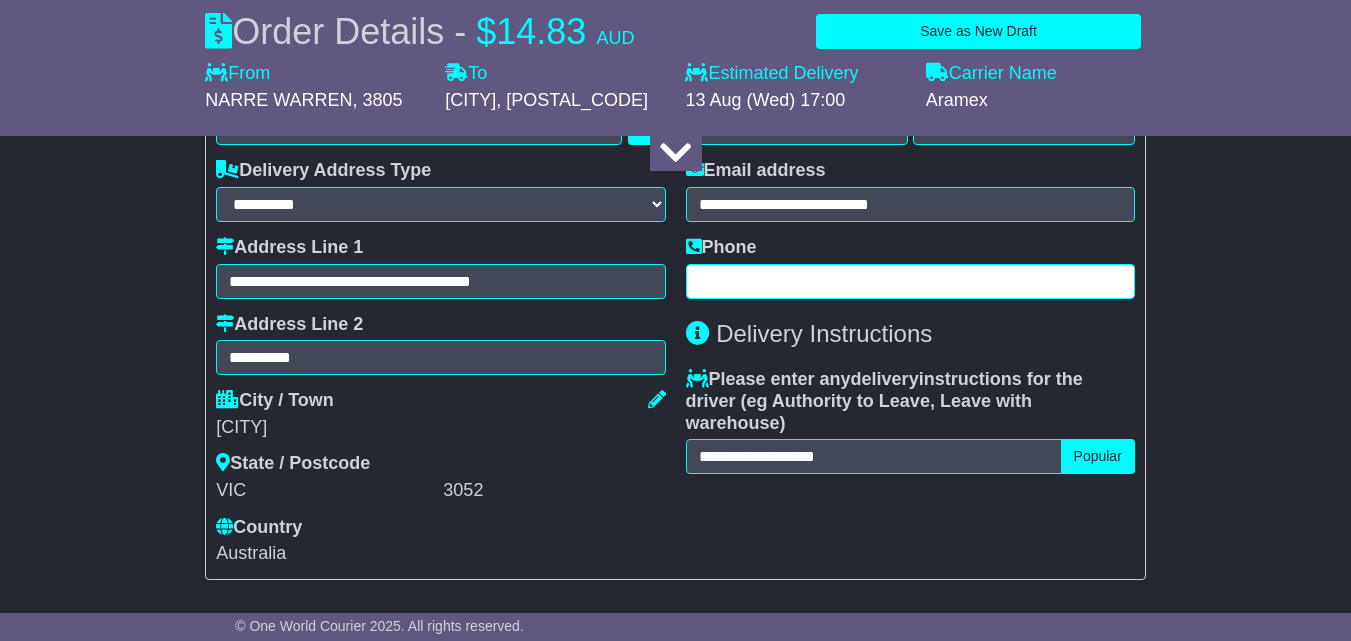 paste on "*********" 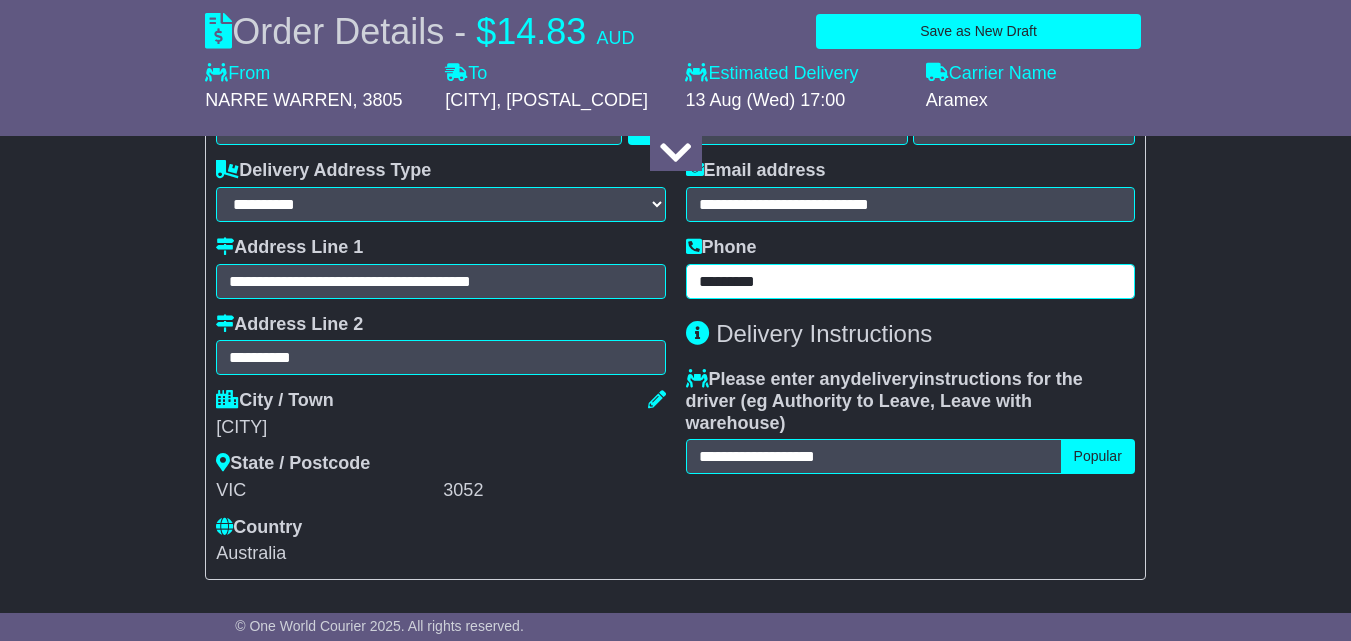 click on "*********" at bounding box center (910, 281) 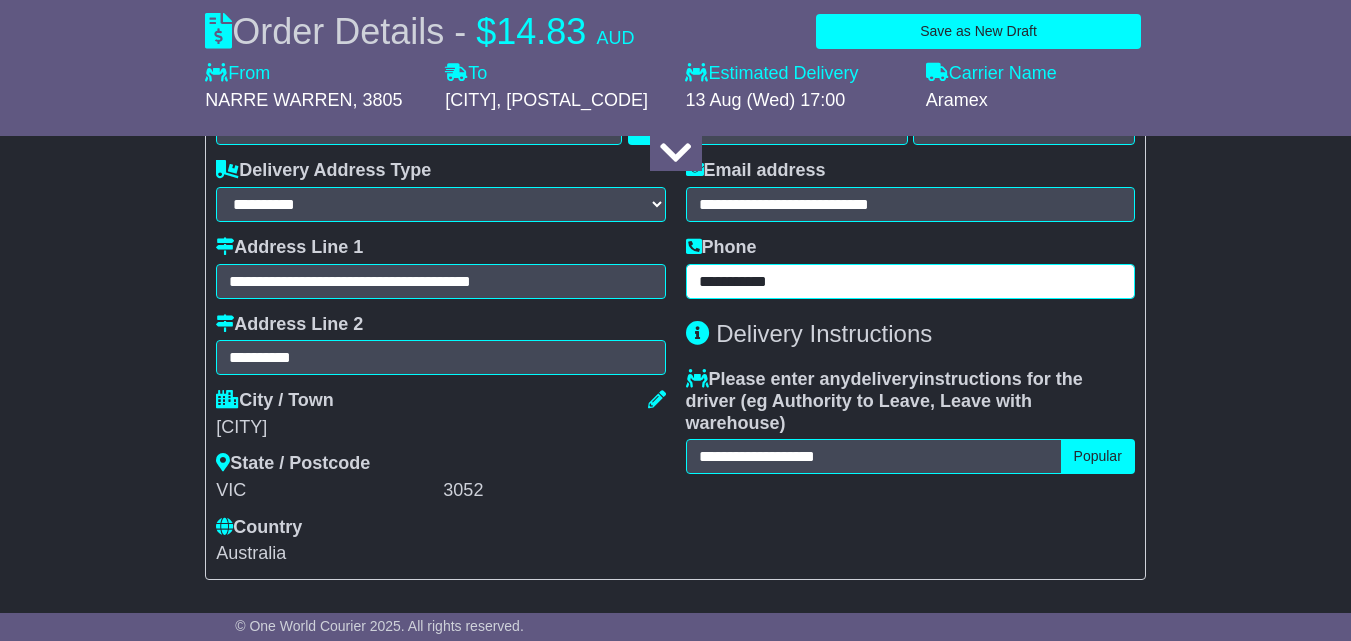 type on "**********" 